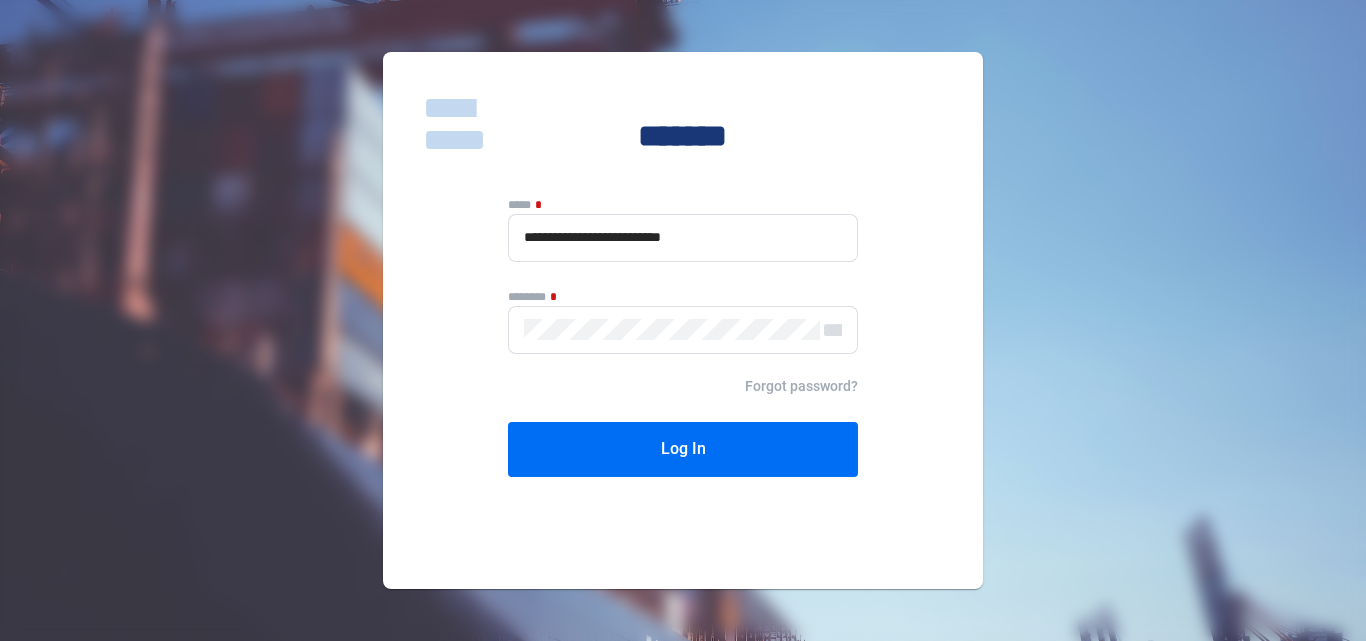 scroll, scrollTop: 0, scrollLeft: 0, axis: both 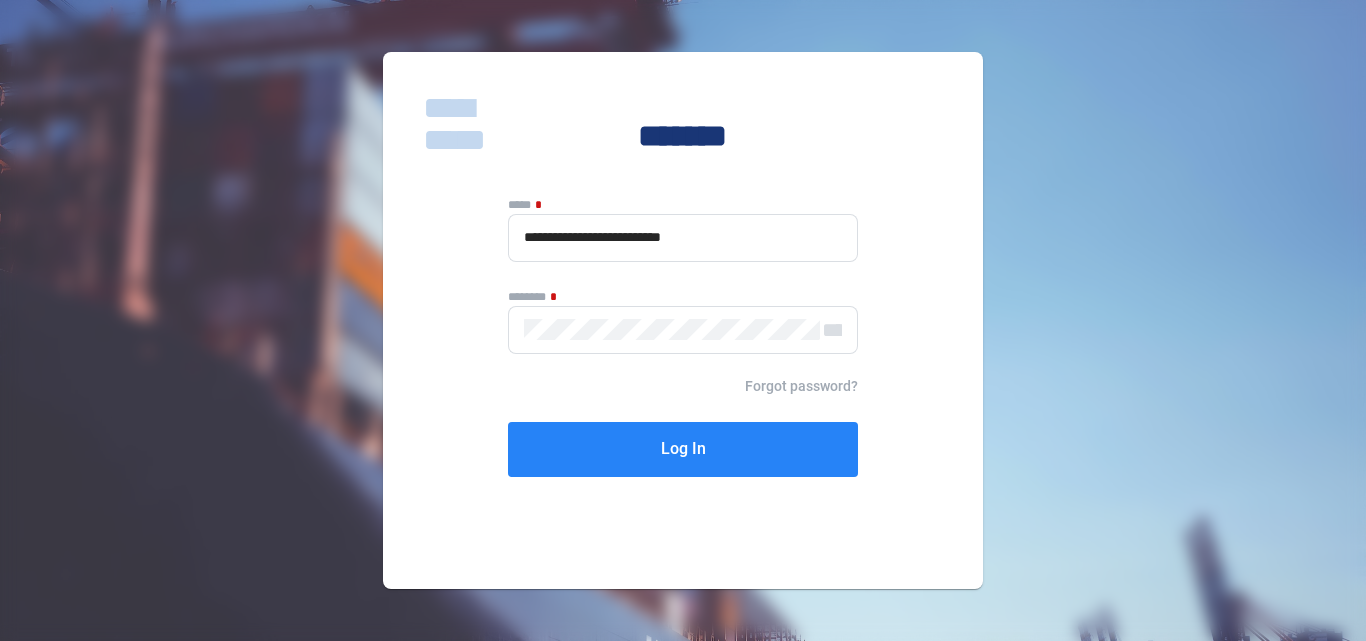 click on "Log In" at bounding box center (683, 449) 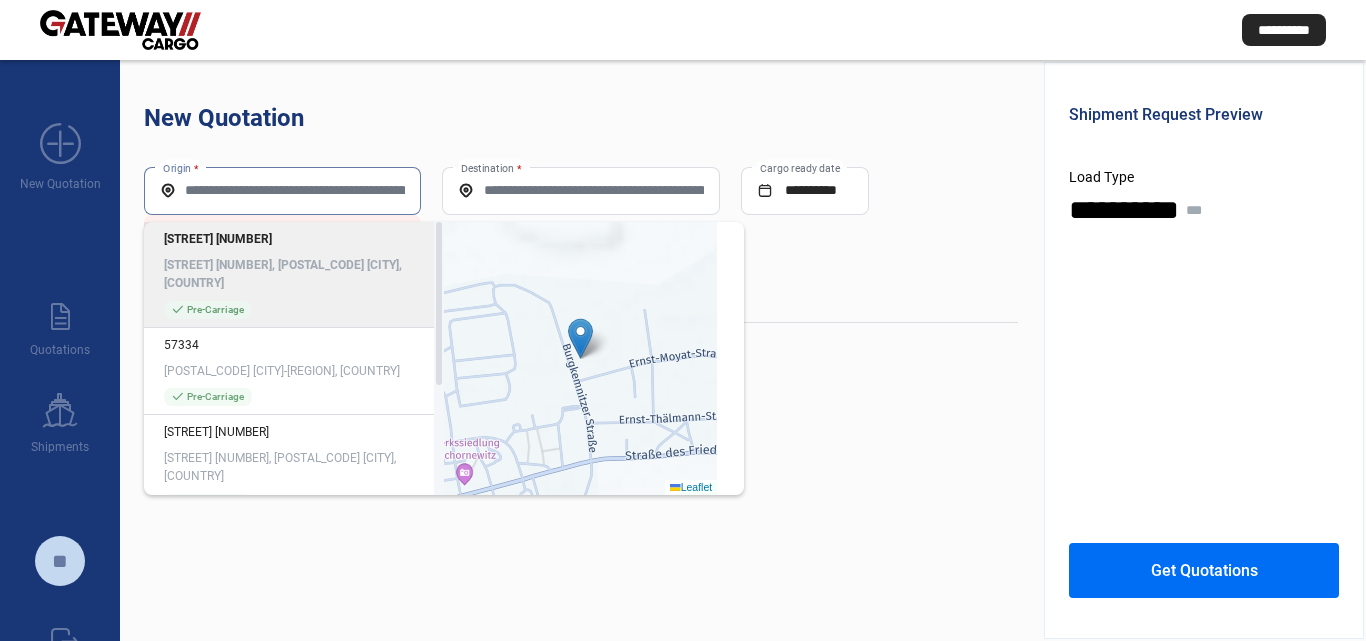 click on "Origin *" at bounding box center (282, 190) 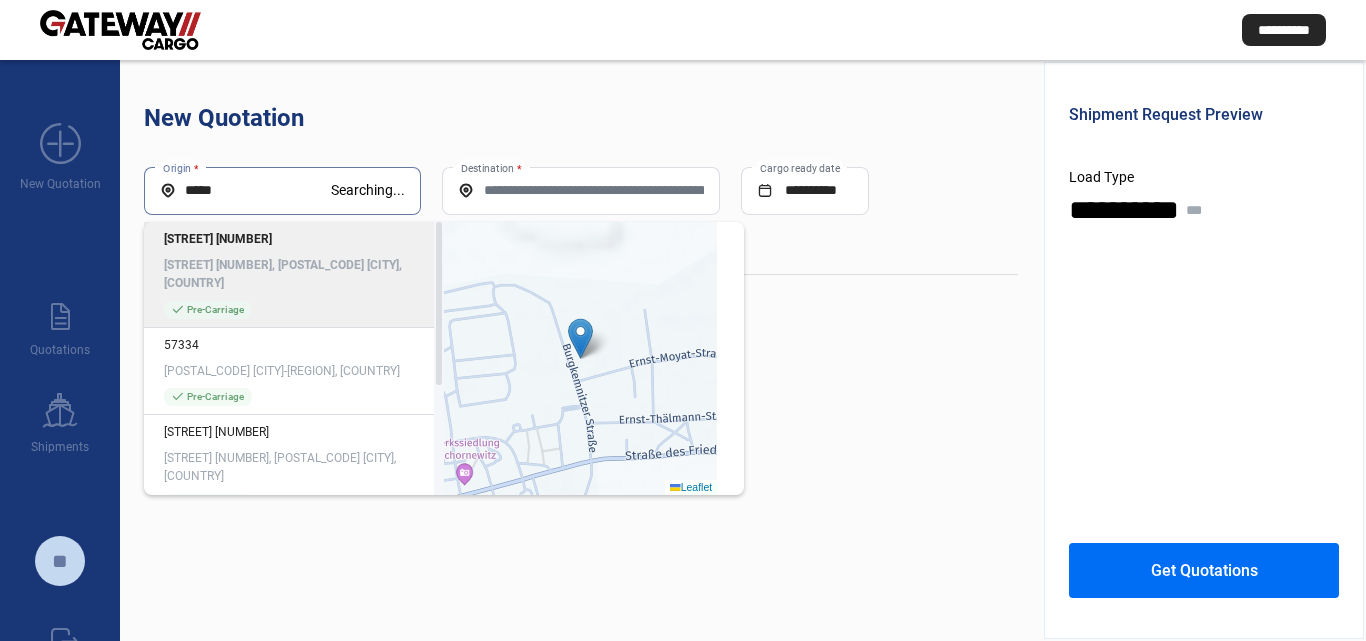 click on "*****" at bounding box center (245, 190) 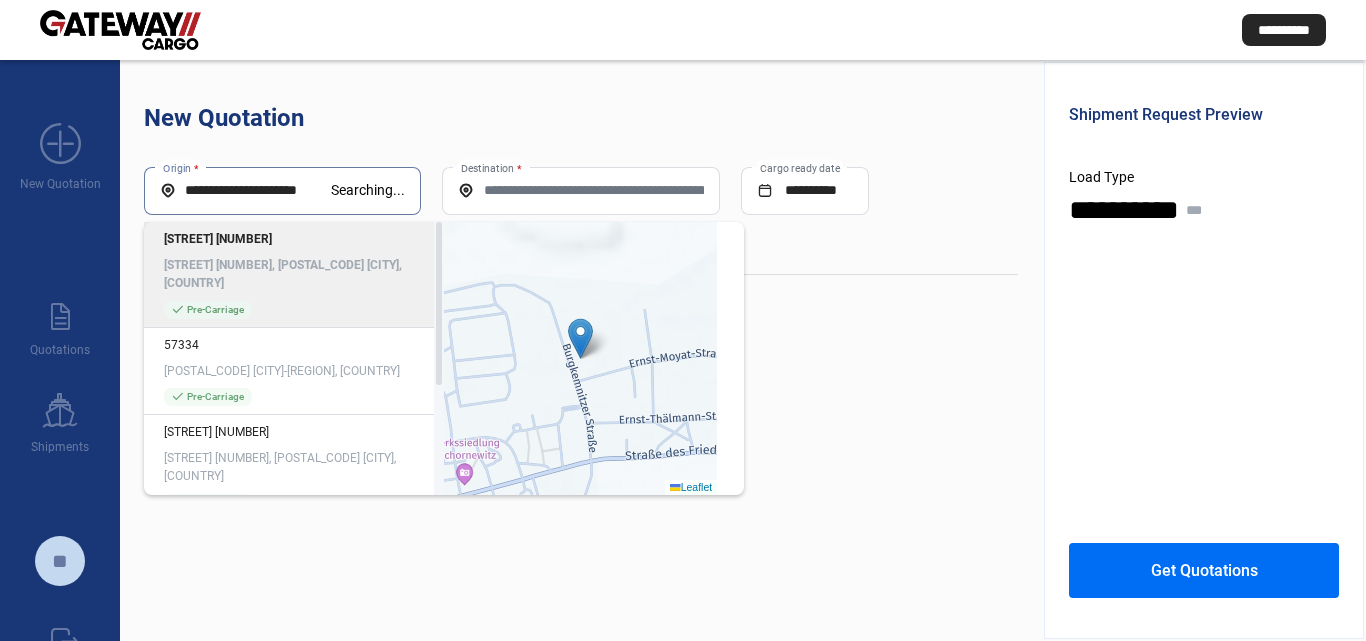 paste 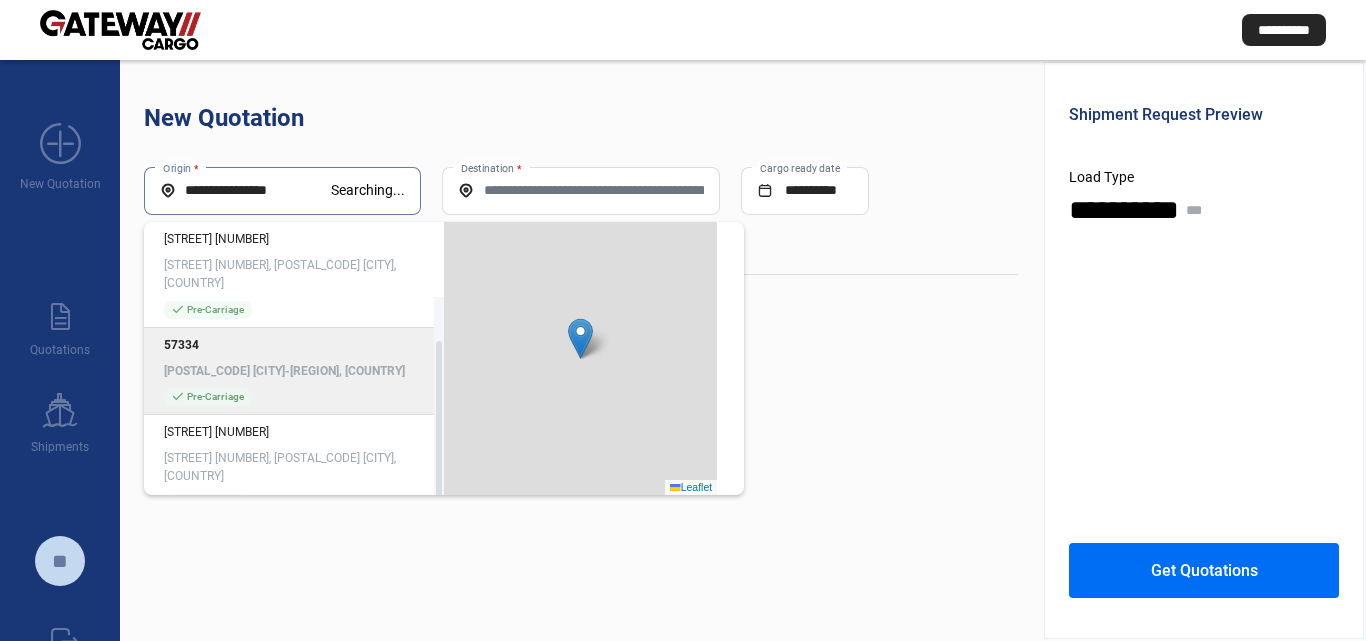 scroll, scrollTop: 75, scrollLeft: 0, axis: vertical 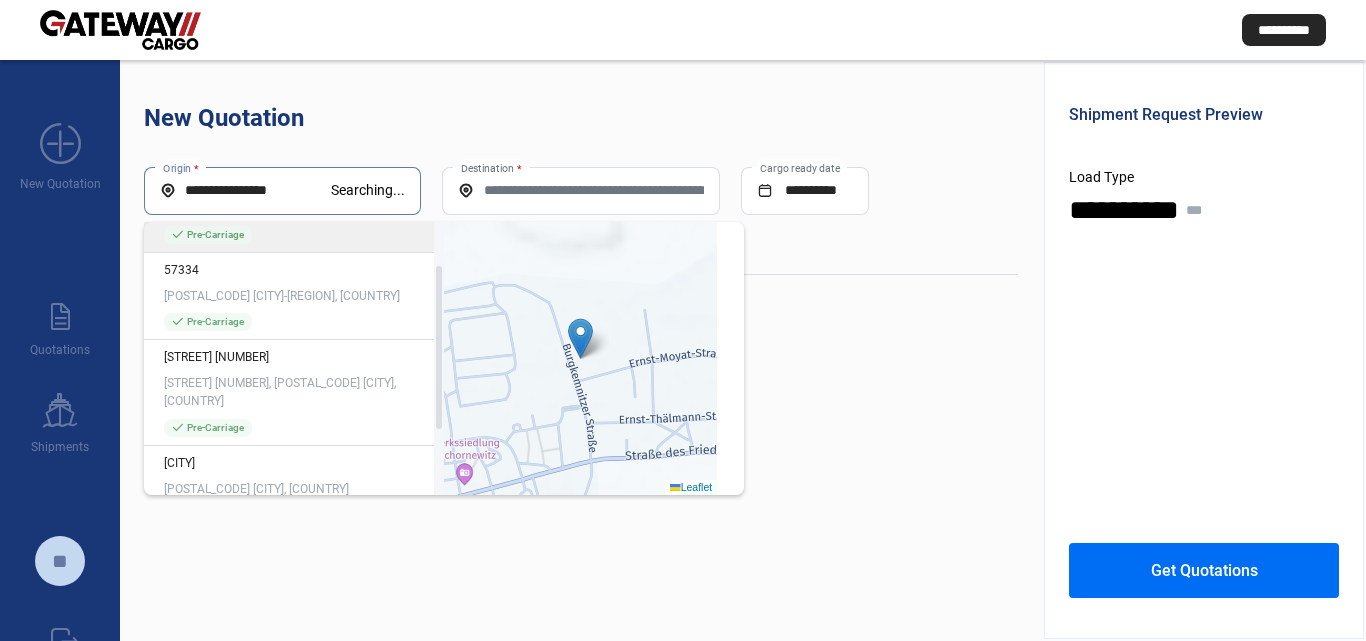click on "**********" at bounding box center (245, 190) 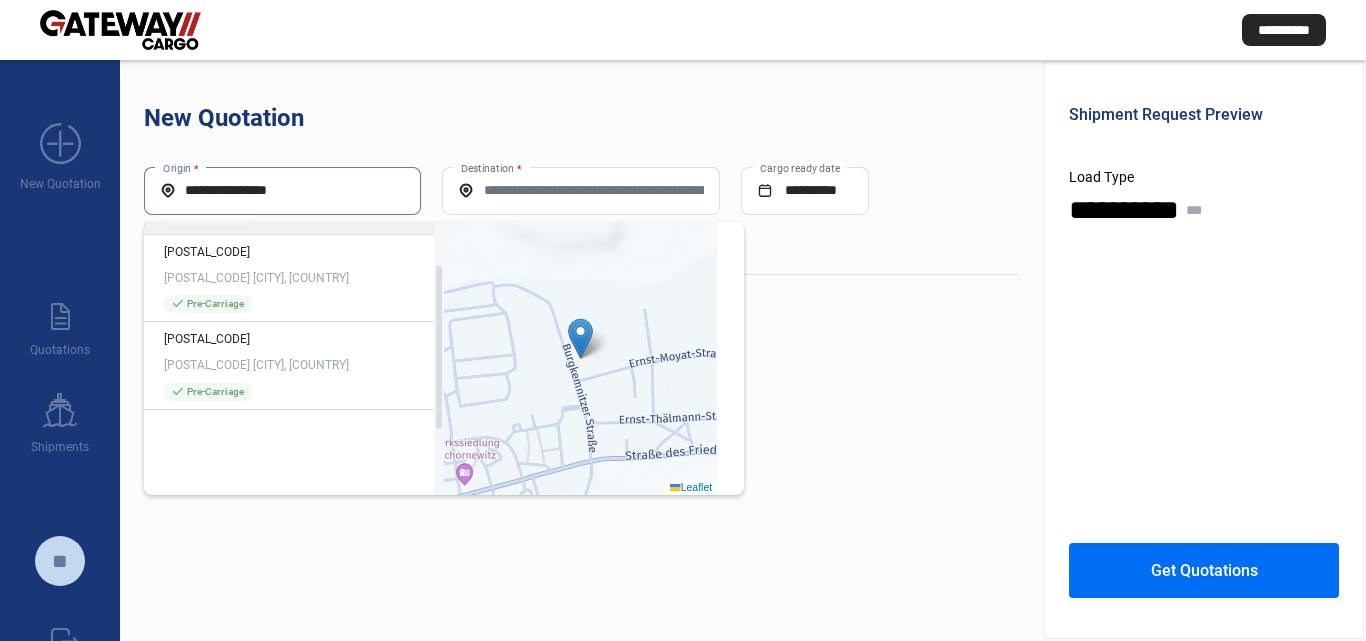 paste on "**********" 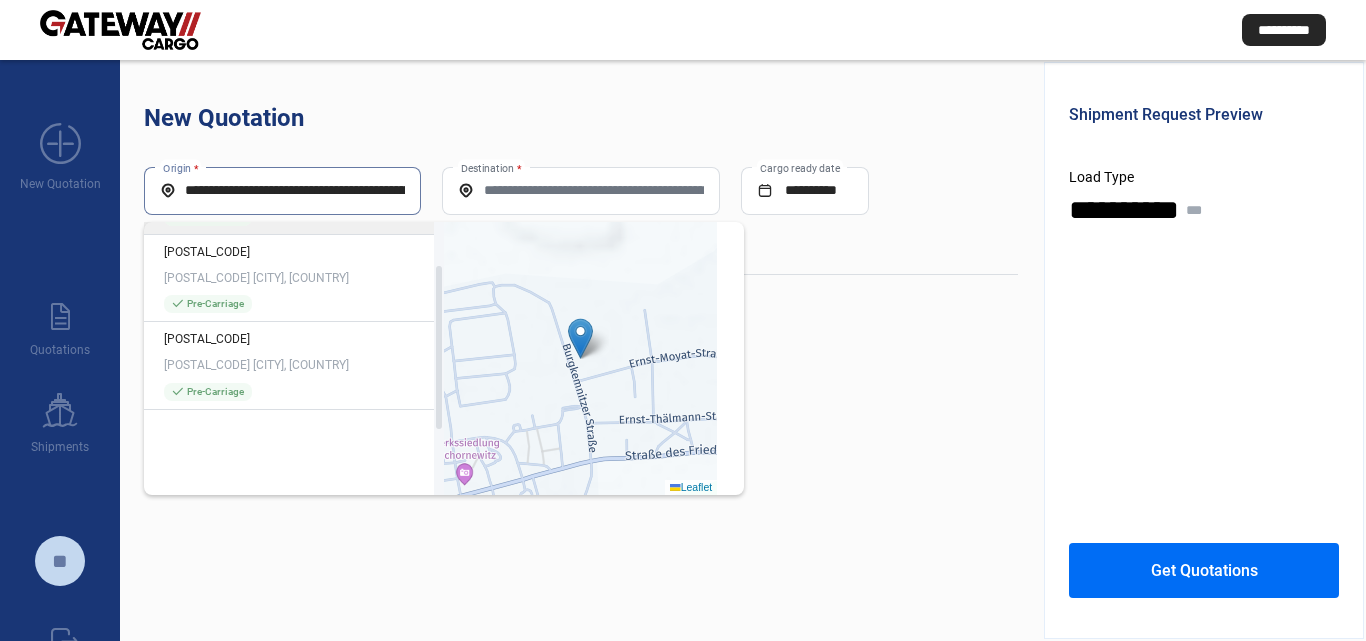 scroll, scrollTop: 0, scrollLeft: 97, axis: horizontal 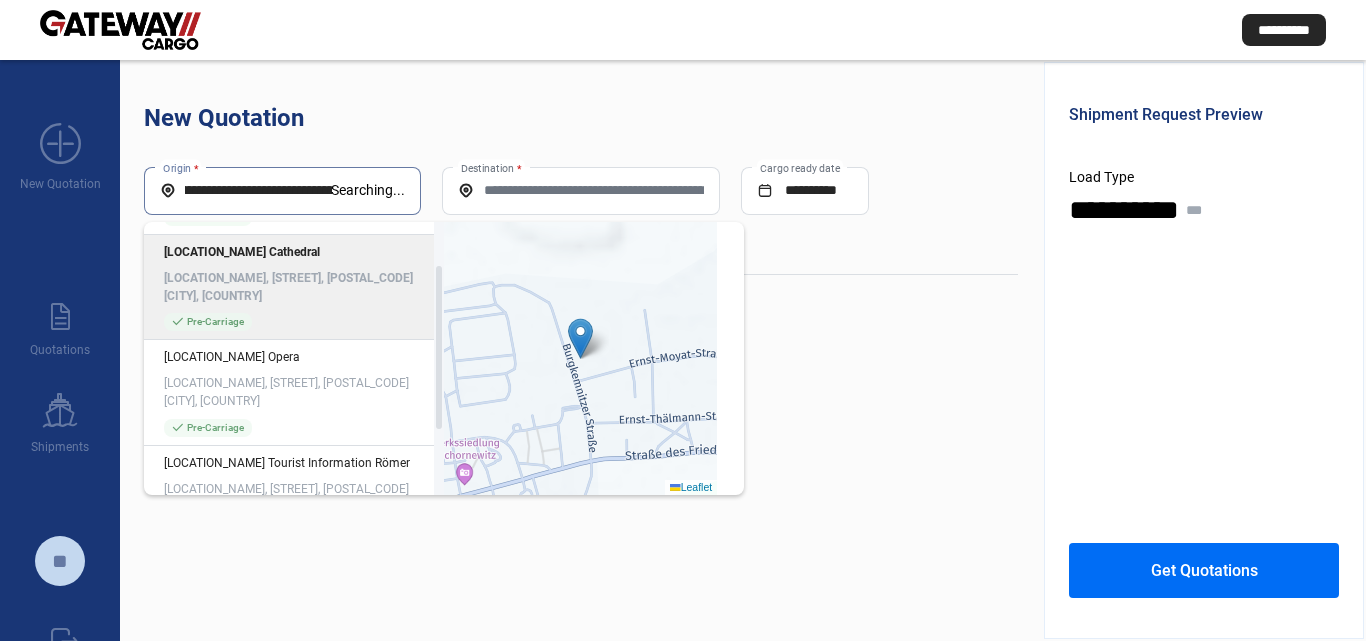 click on "[LOCATION_NAME], [STREET], [POSTAL_CODE] [CITY], [COUNTRY]" at bounding box center [294, 287] 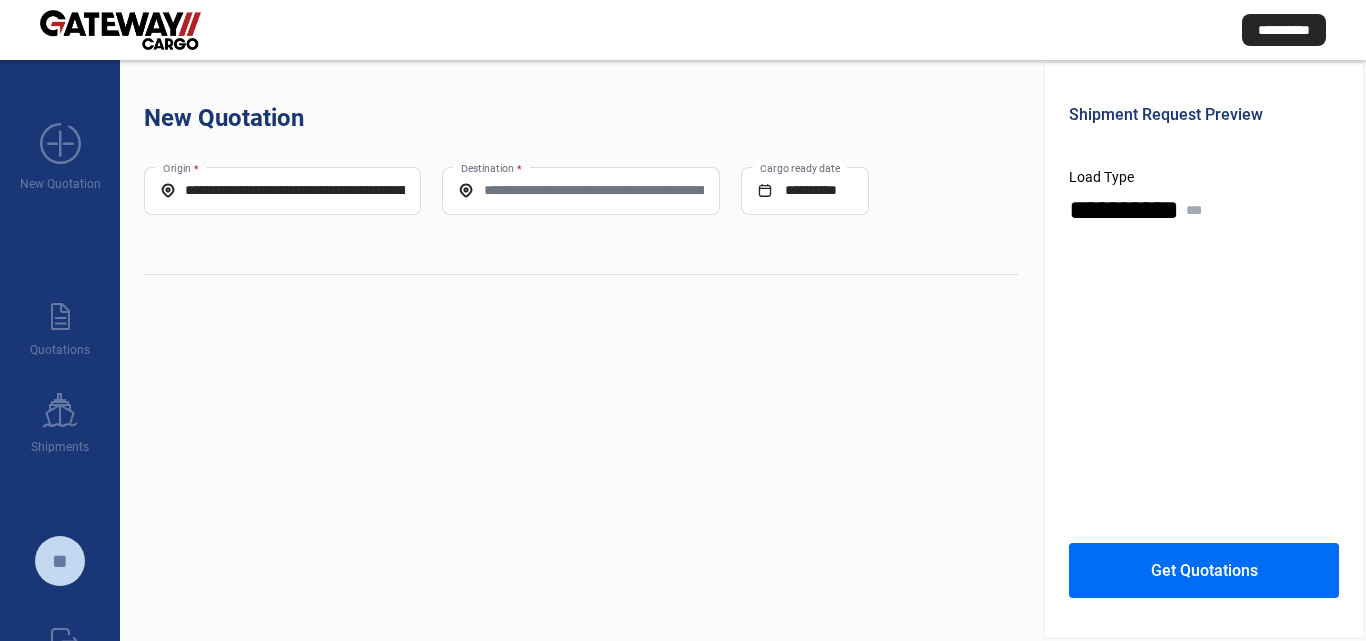 click on "Destination *" at bounding box center (580, 190) 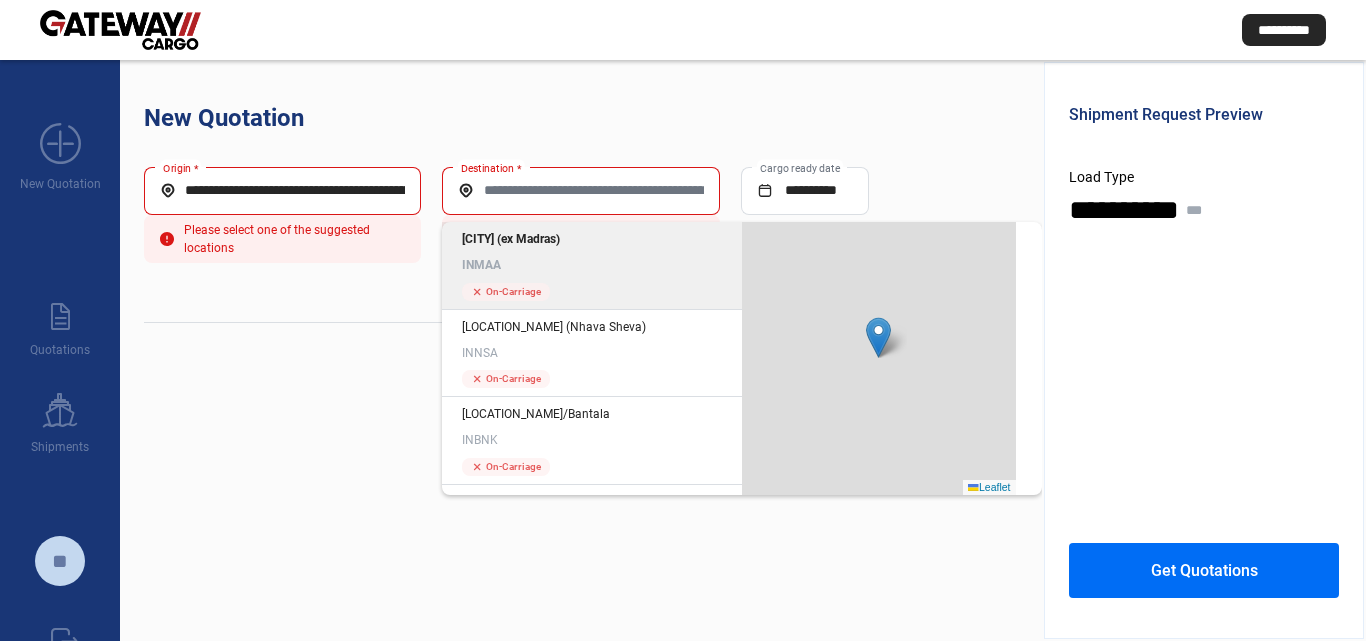 click on "[CITY] (ex Madras)" at bounding box center [592, 239] 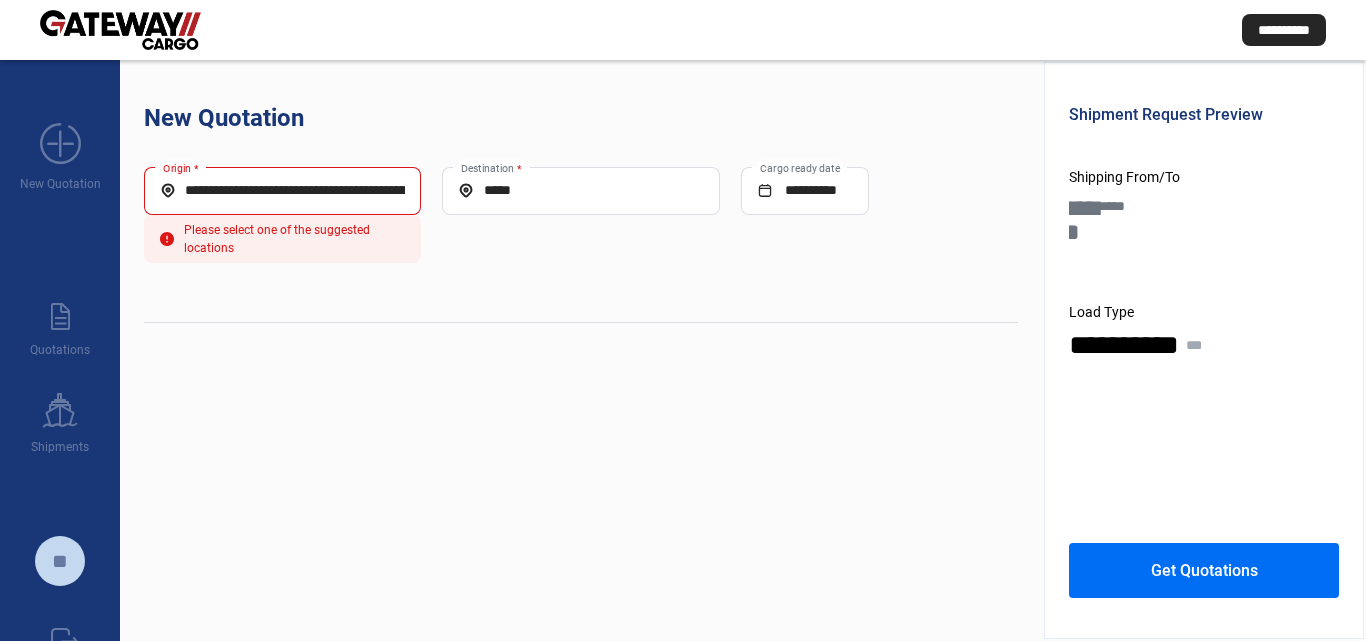 click on "**********" at bounding box center (282, 190) 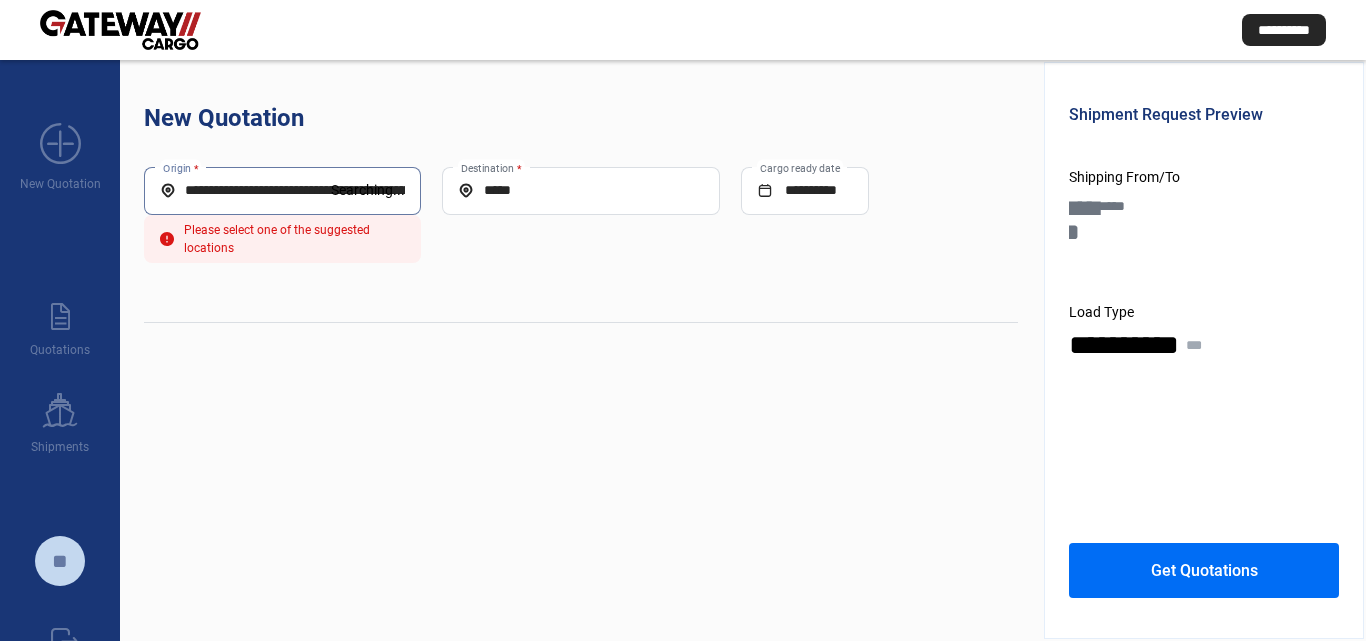 scroll, scrollTop: 0, scrollLeft: 170, axis: horizontal 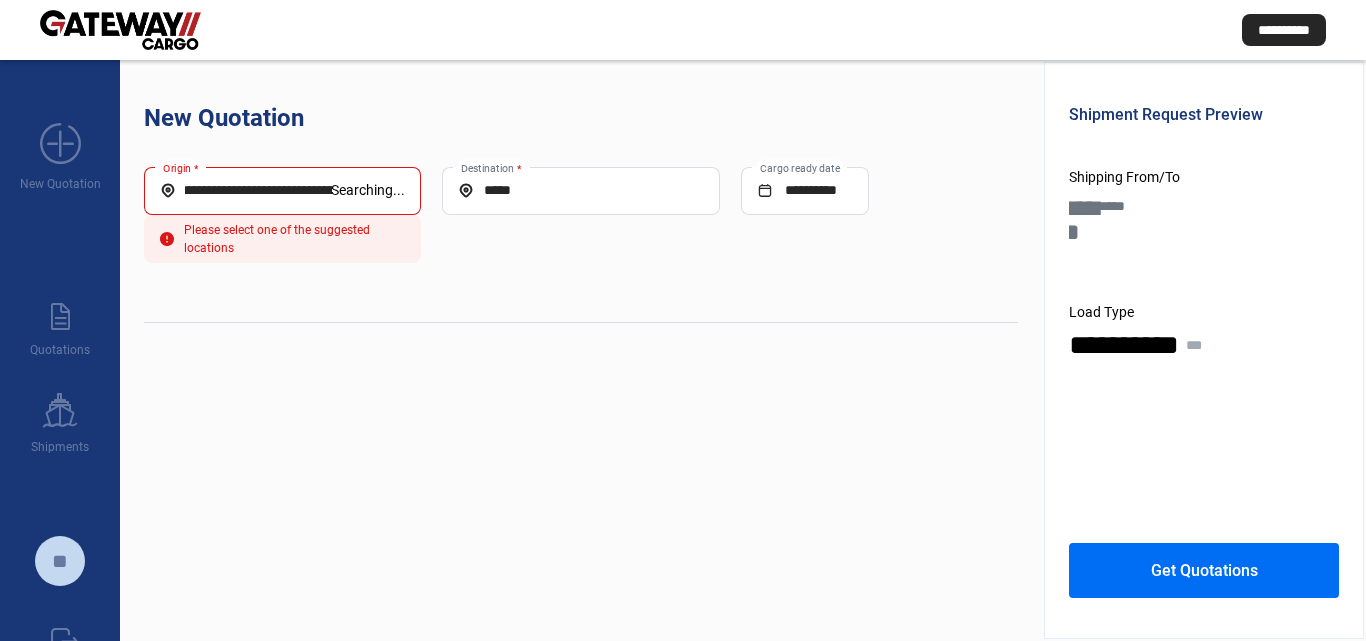 click on "Searching..." at bounding box center (368, 190) 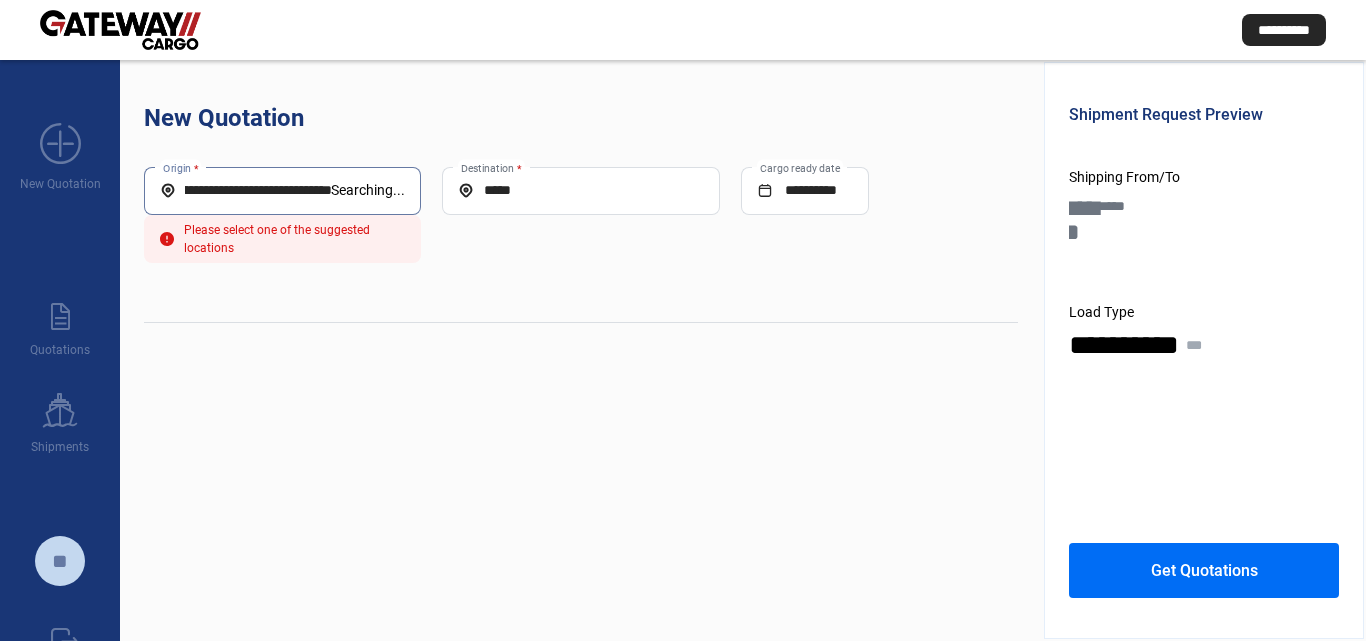 paste 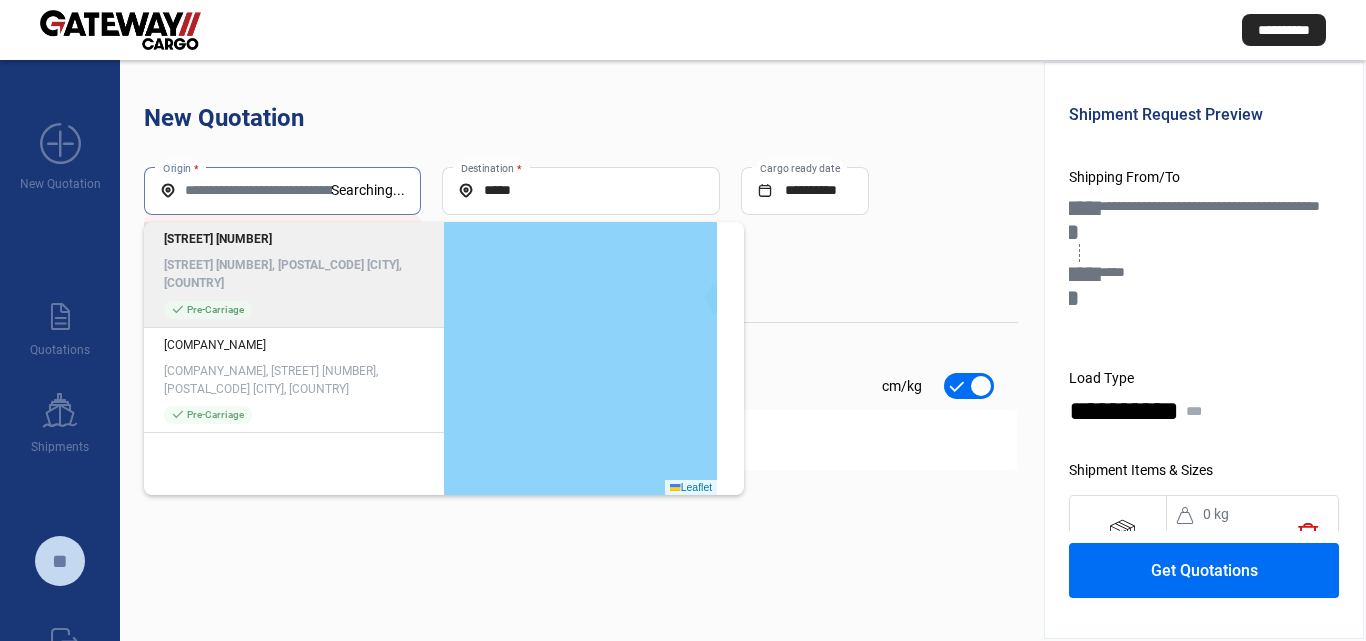 scroll, scrollTop: 0, scrollLeft: 0, axis: both 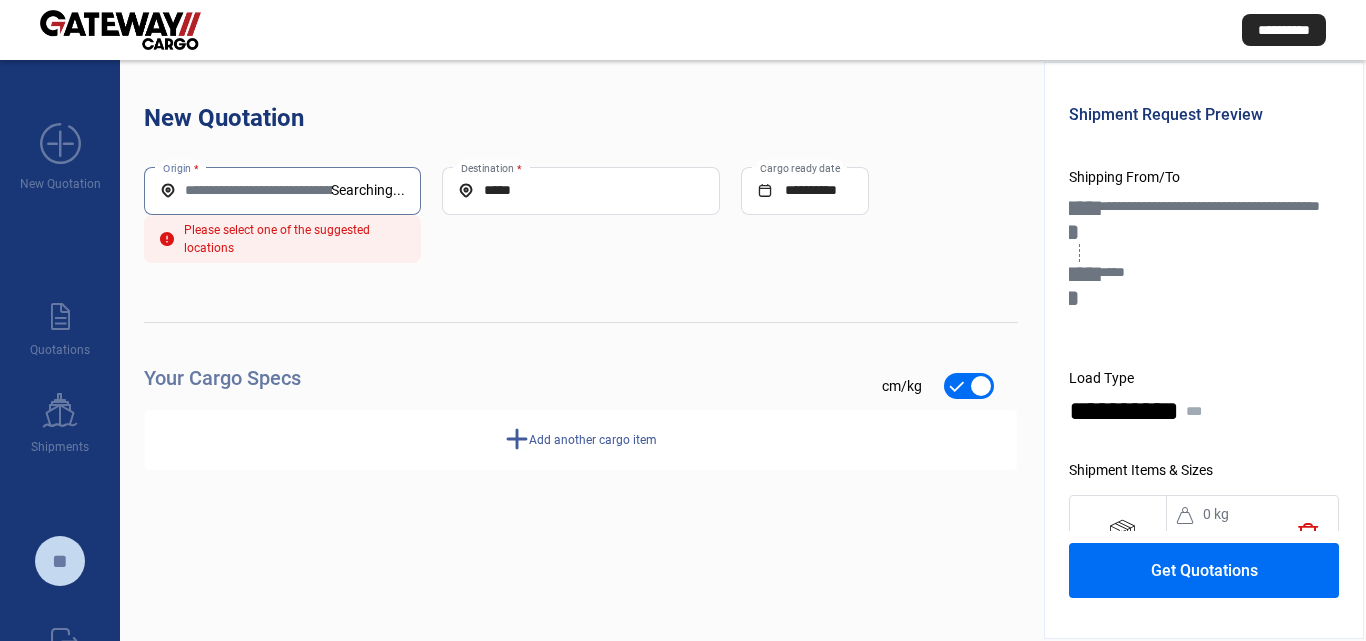 paste on "**********" 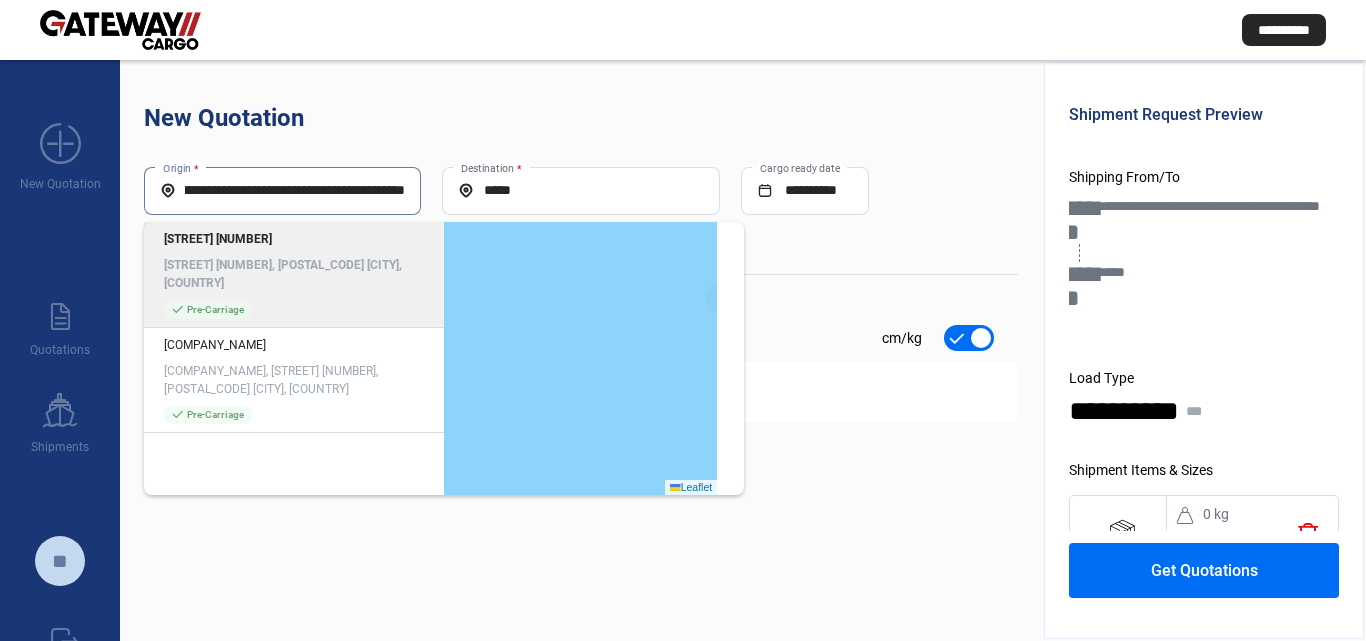 scroll, scrollTop: 0, scrollLeft: 97, axis: horizontal 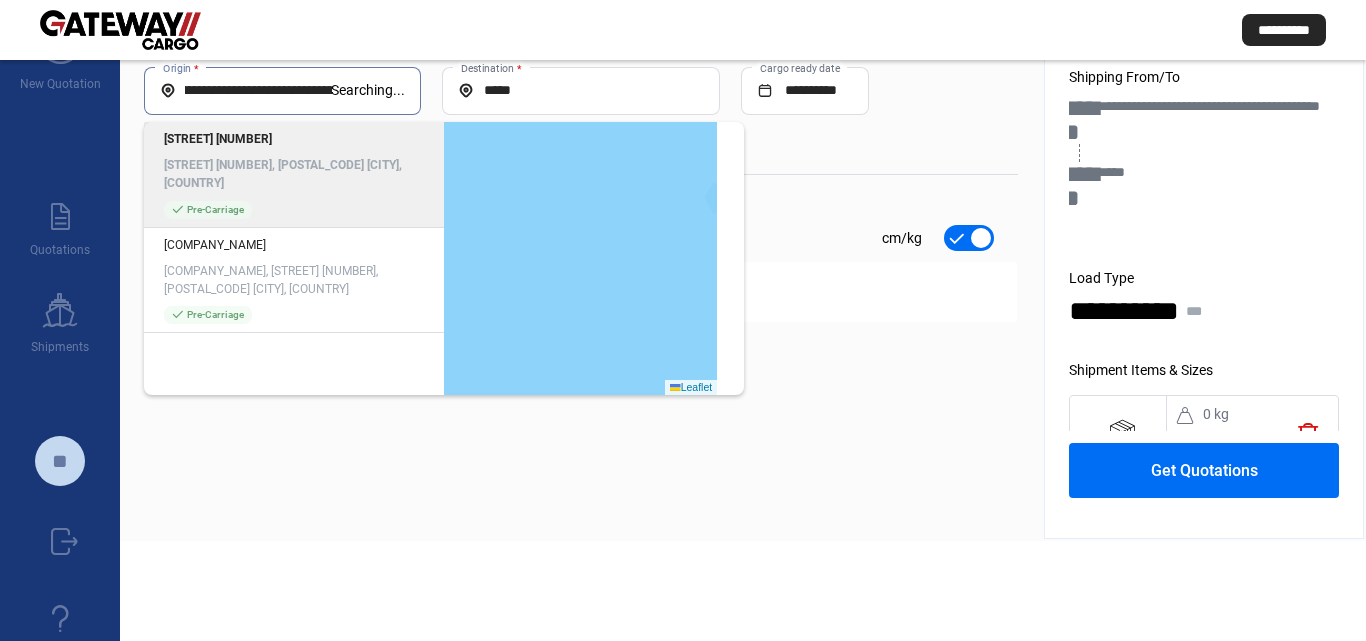 type on "**********" 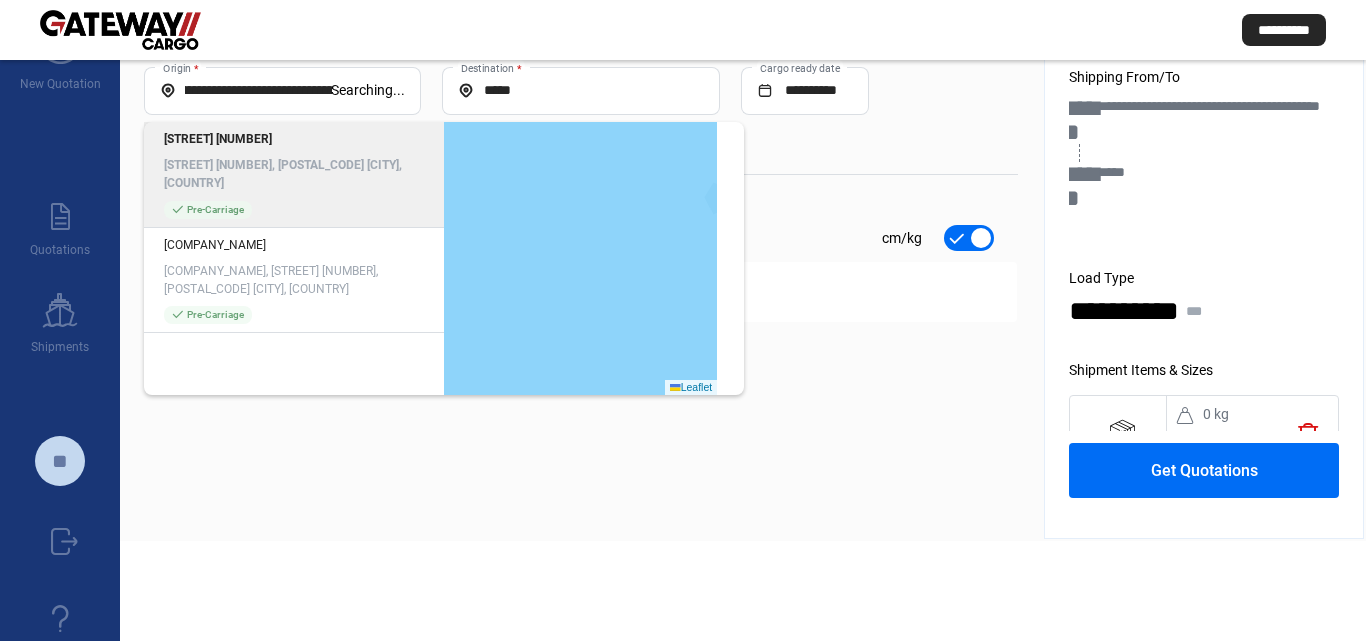 scroll, scrollTop: 0, scrollLeft: 0, axis: both 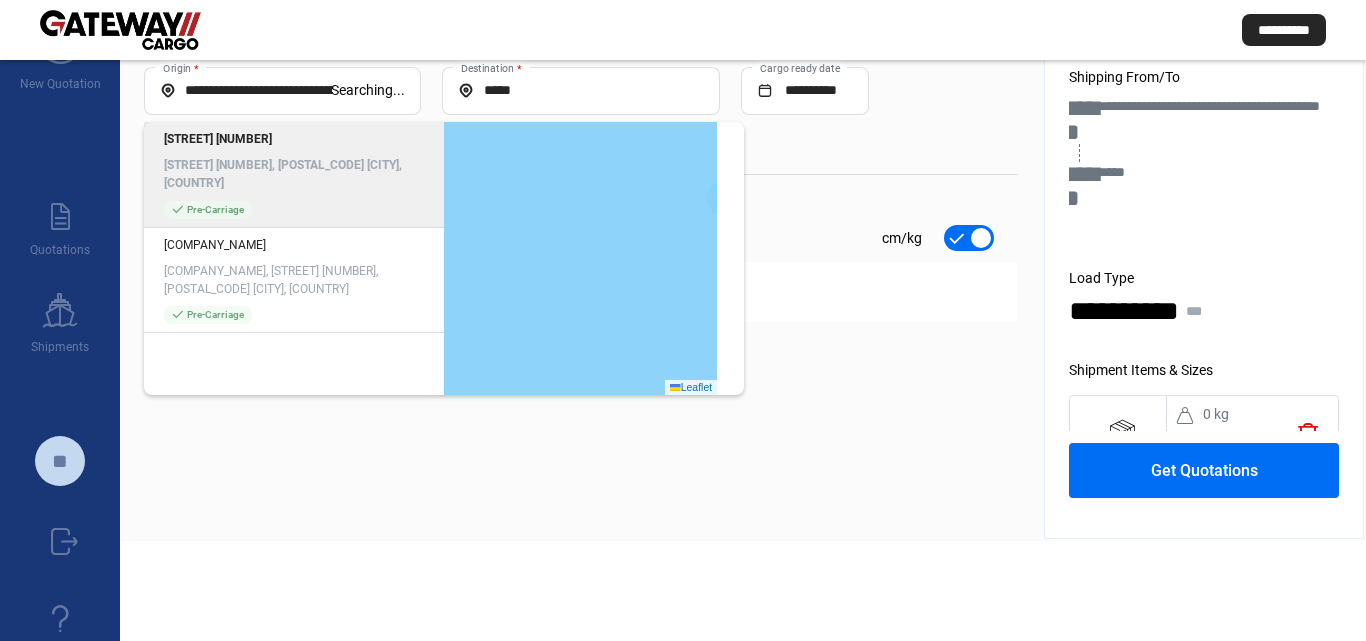 click on "[STREET] [NUMBER]" at bounding box center (294, 139) 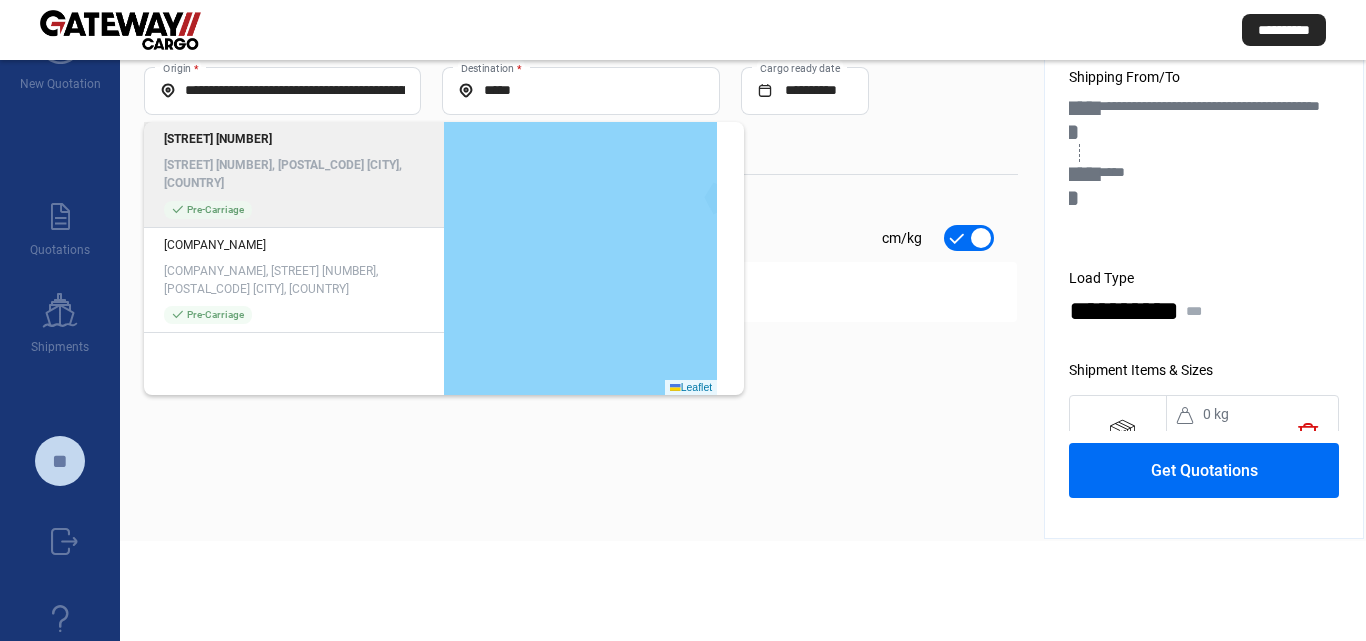 click on "[STREET] [NUMBER]" at bounding box center (294, 139) 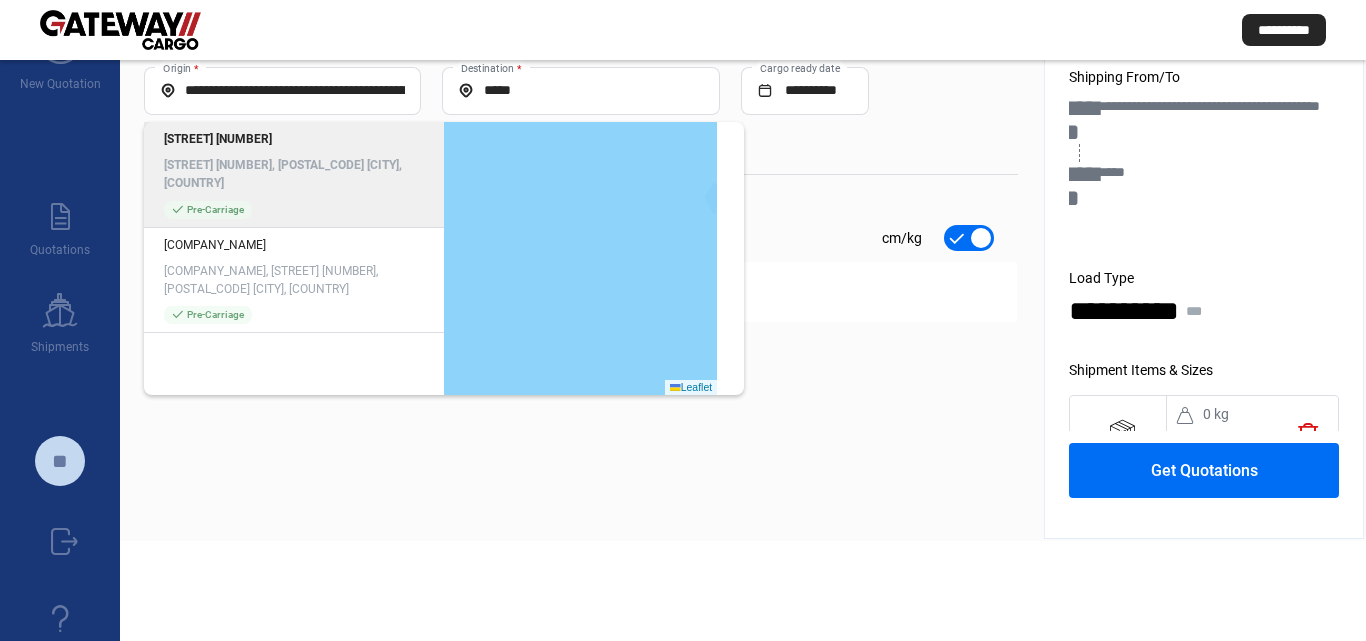 click on "[STREET] [NUMBER]" at bounding box center [294, 139] 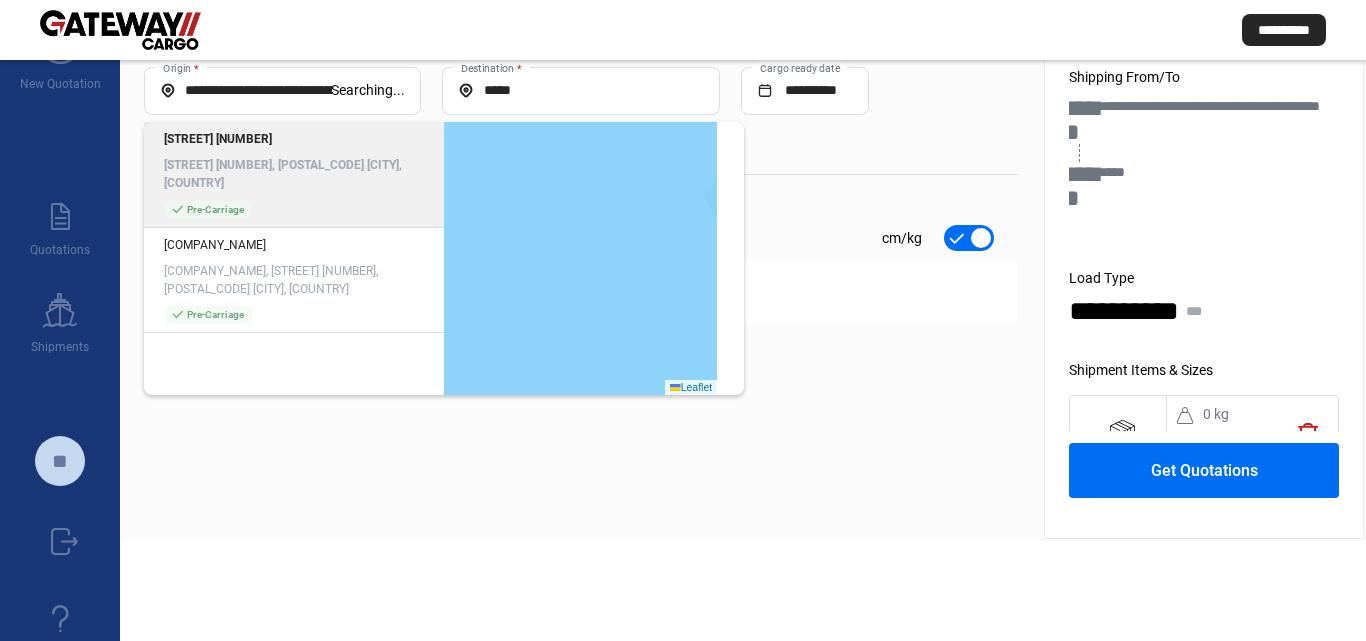 click on "[STREET] [NUMBER], [POSTAL_CODE] [CITY], [COUNTRY]" at bounding box center [294, 174] 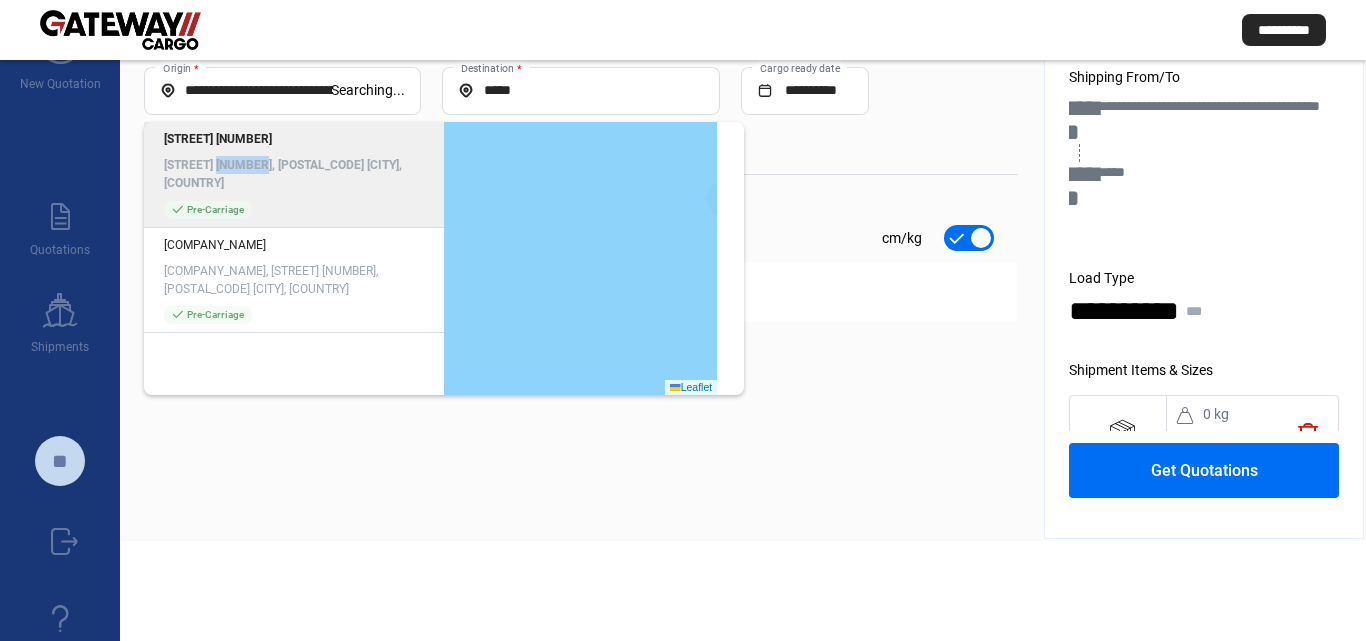 click on "[STREET] [NUMBER], [POSTAL_CODE] [CITY], [COUNTRY]" at bounding box center (294, 174) 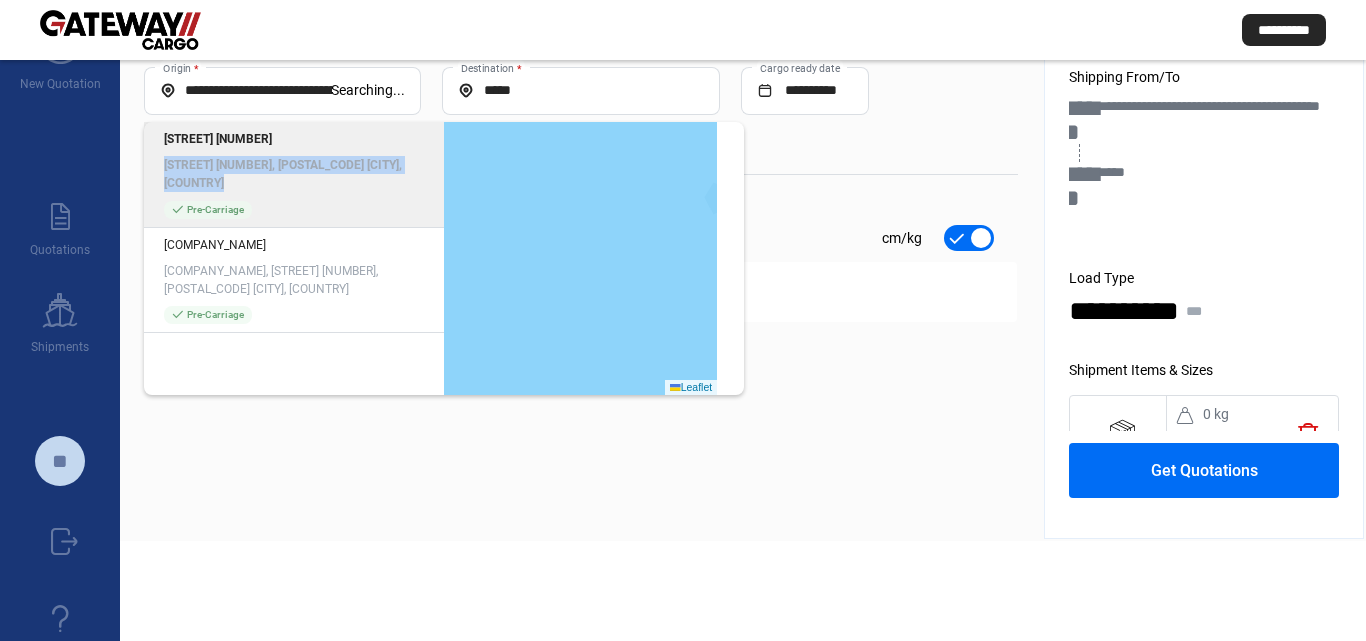 click on "[STREET] [NUMBER], [POSTAL_CODE] [CITY], [COUNTRY]" at bounding box center (294, 174) 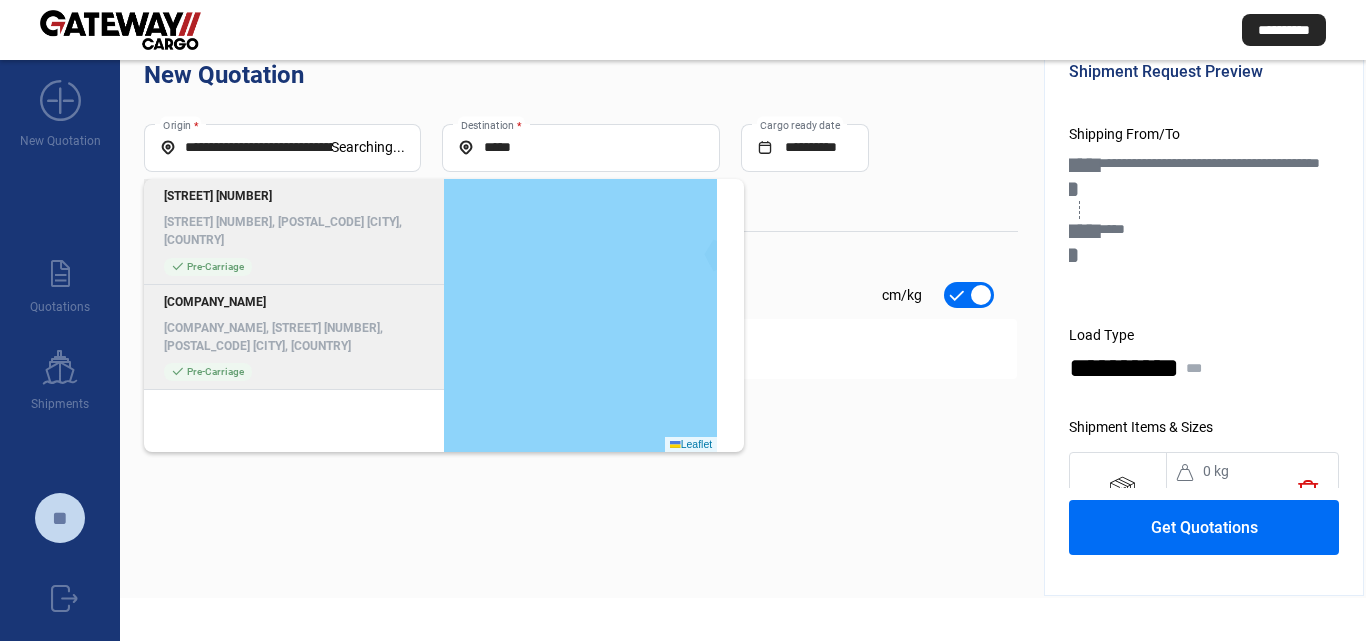 scroll, scrollTop: 0, scrollLeft: 0, axis: both 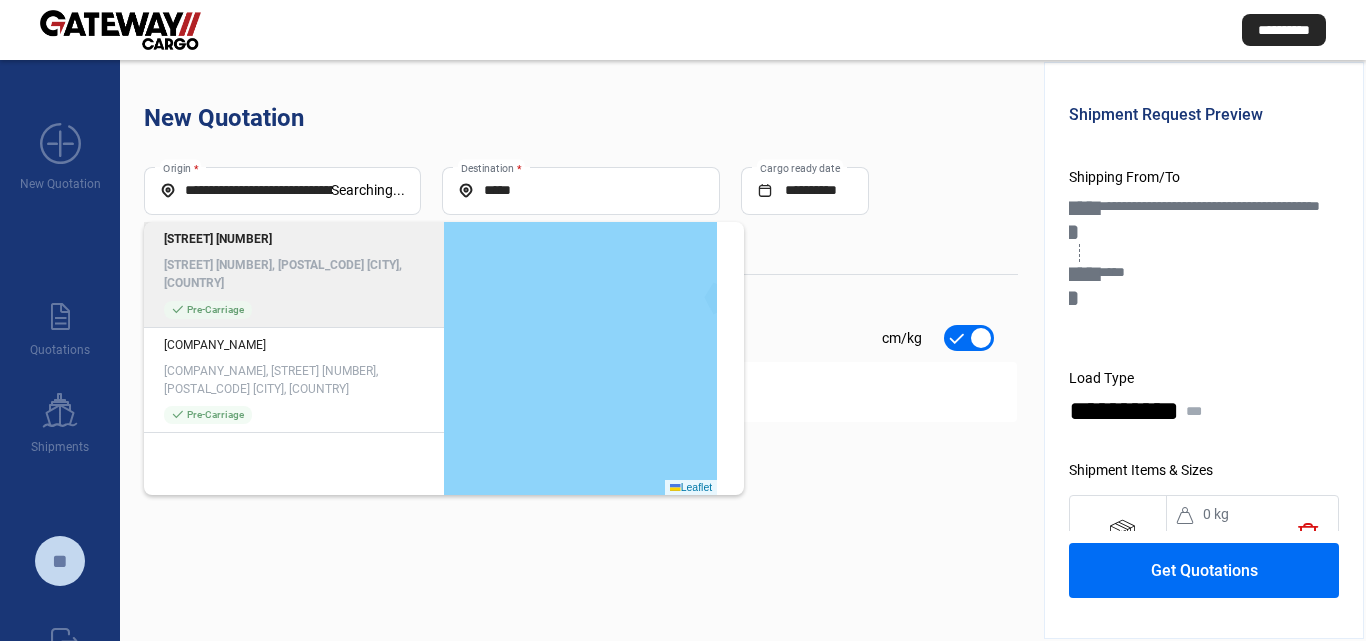 click on "[STREET] [NUMBER], [POSTAL_CODE] [CITY], [COUNTRY]" at bounding box center [294, 274] 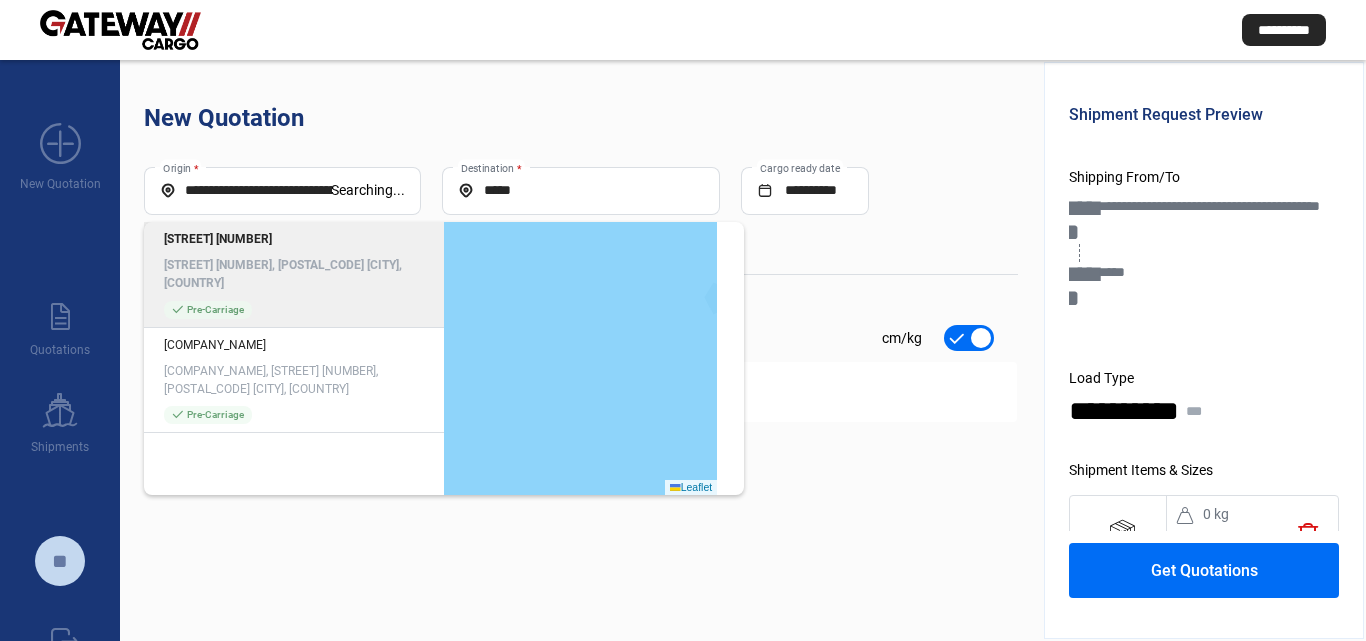 click on "add  Add another cargo item" at bounding box center [581, 392] 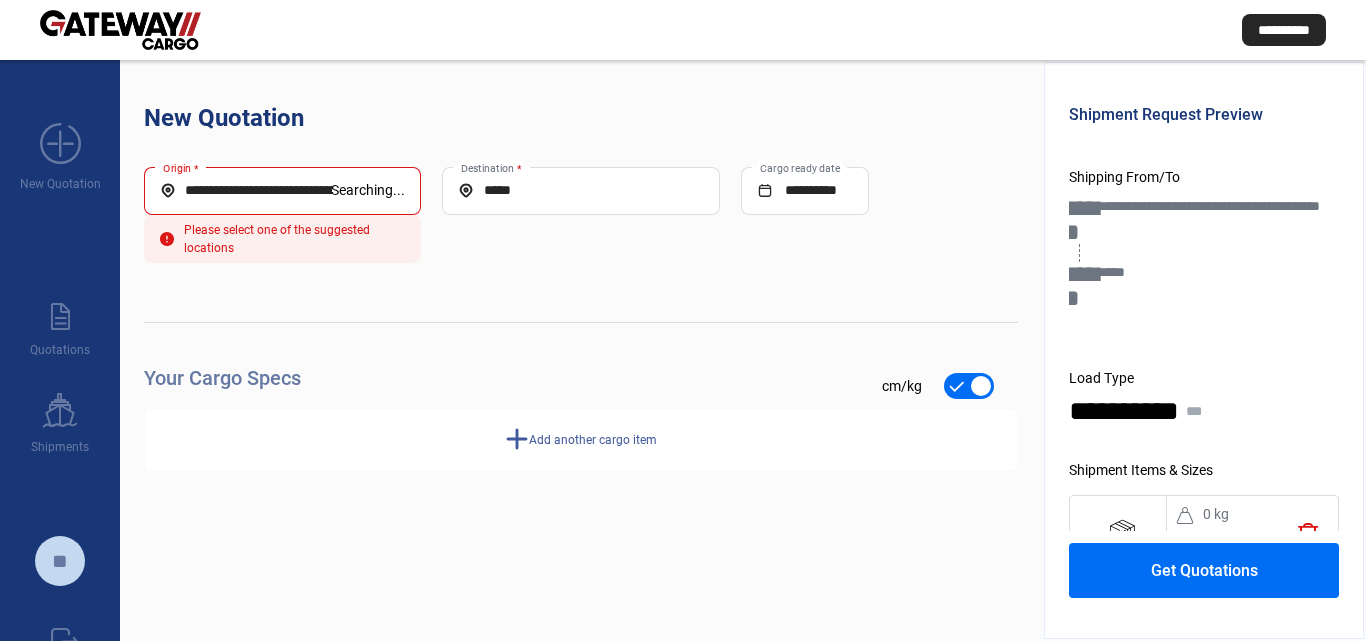 click on "Searching..." at bounding box center (368, 190) 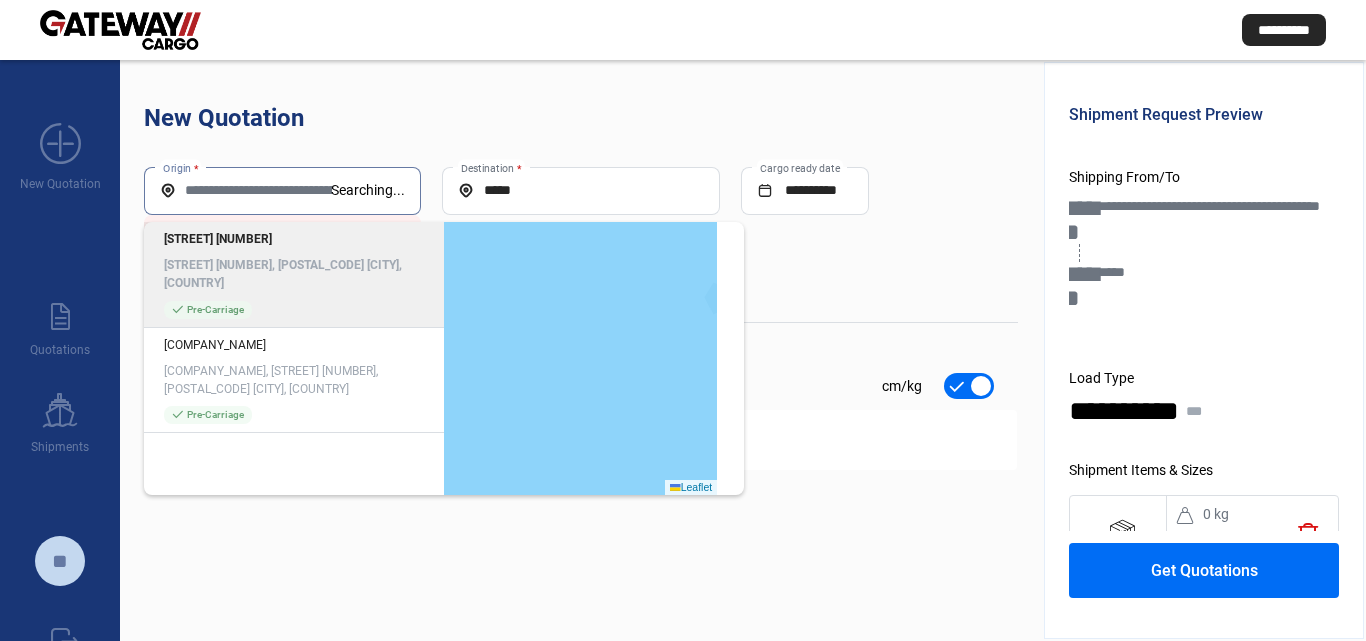 scroll, scrollTop: 0, scrollLeft: 0, axis: both 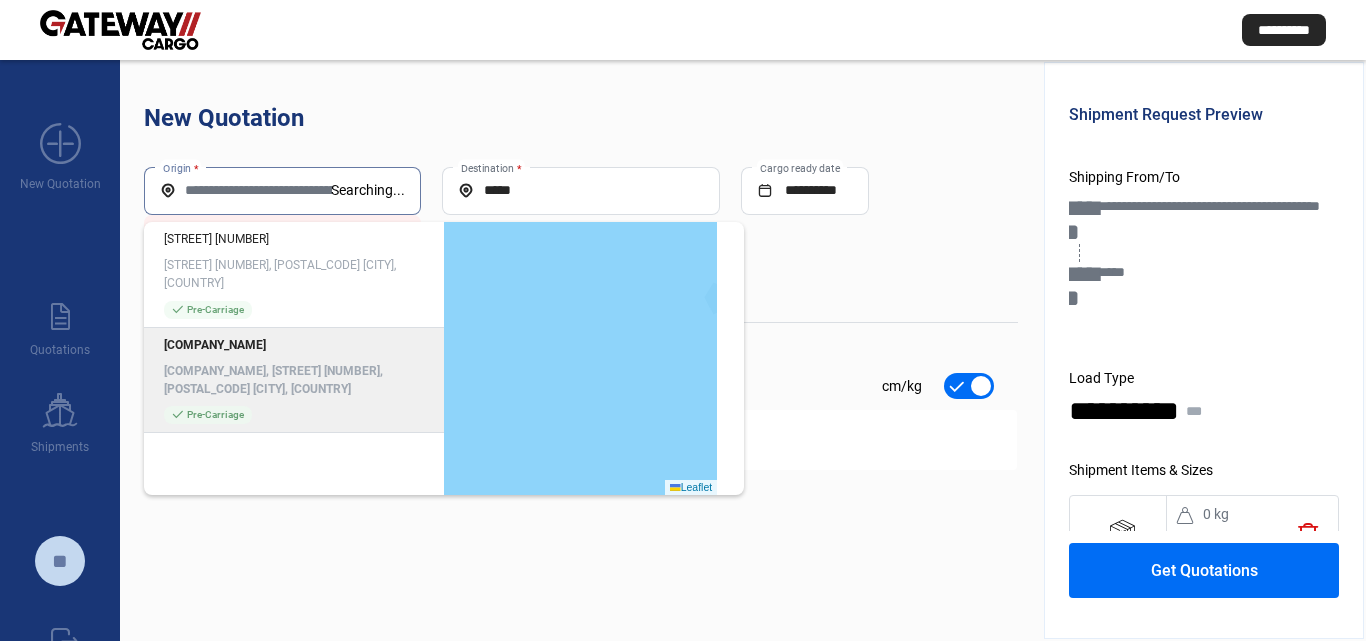 type 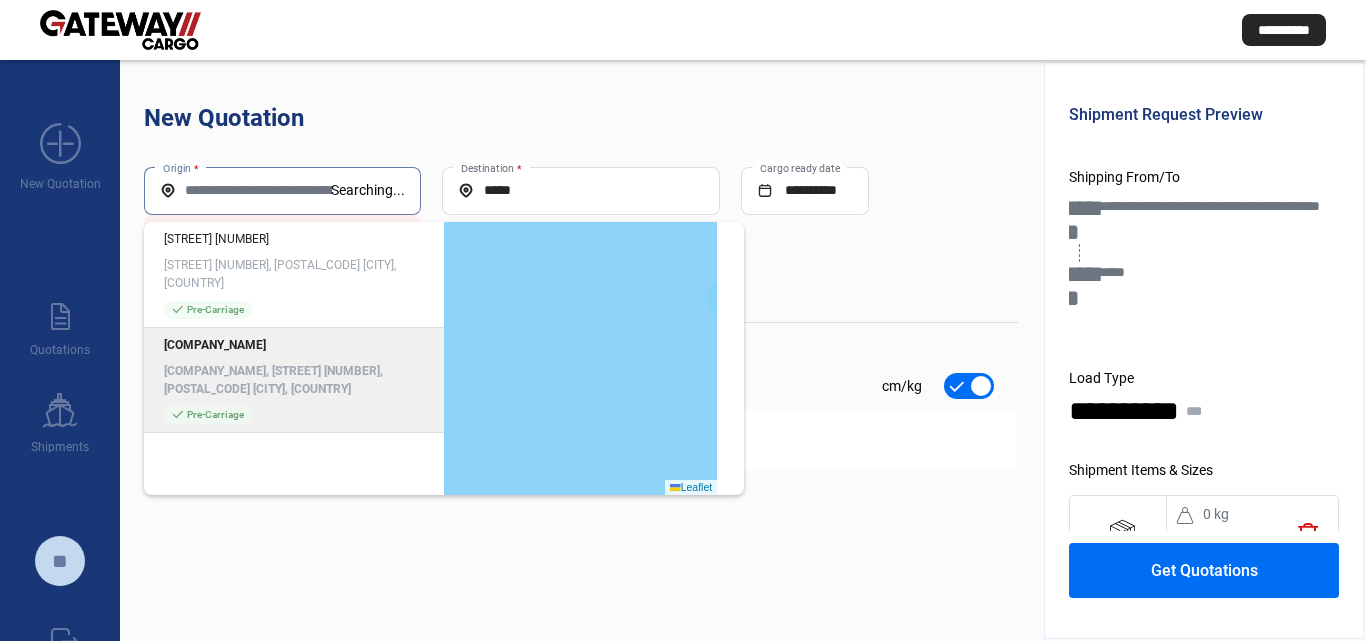 click on "check_mark  Pre-Carriage" at bounding box center [294, 415] 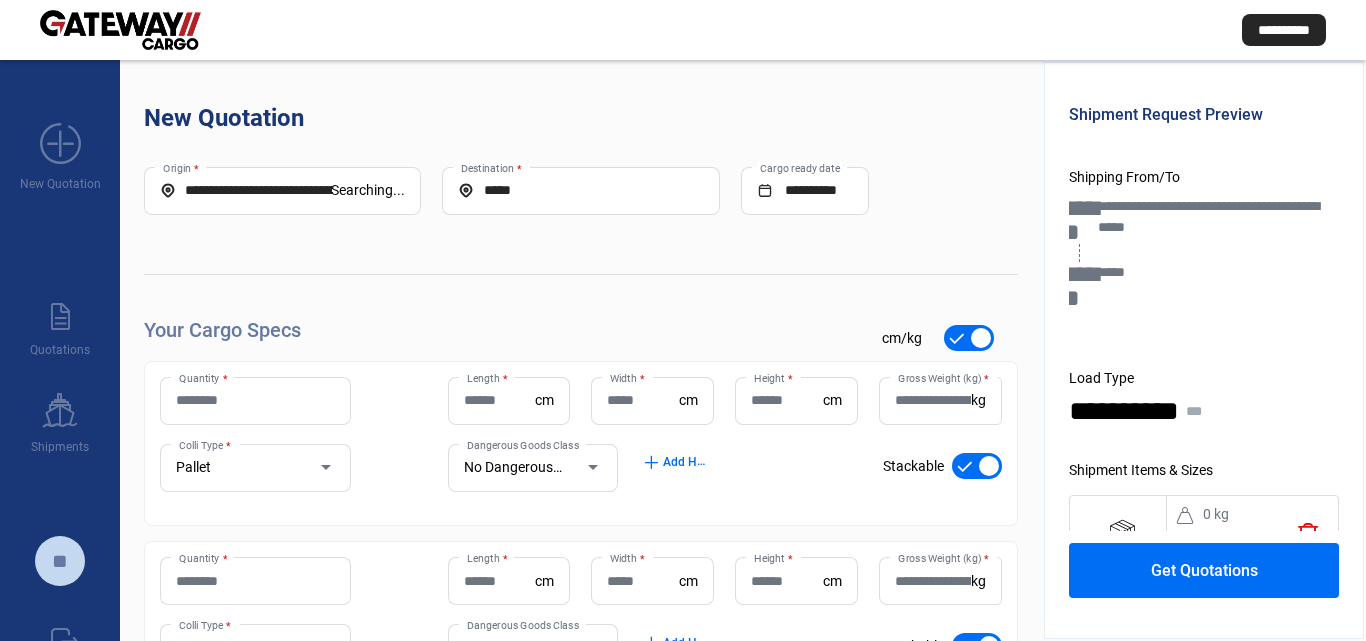 click on "trash" at bounding box center [1308, 532] 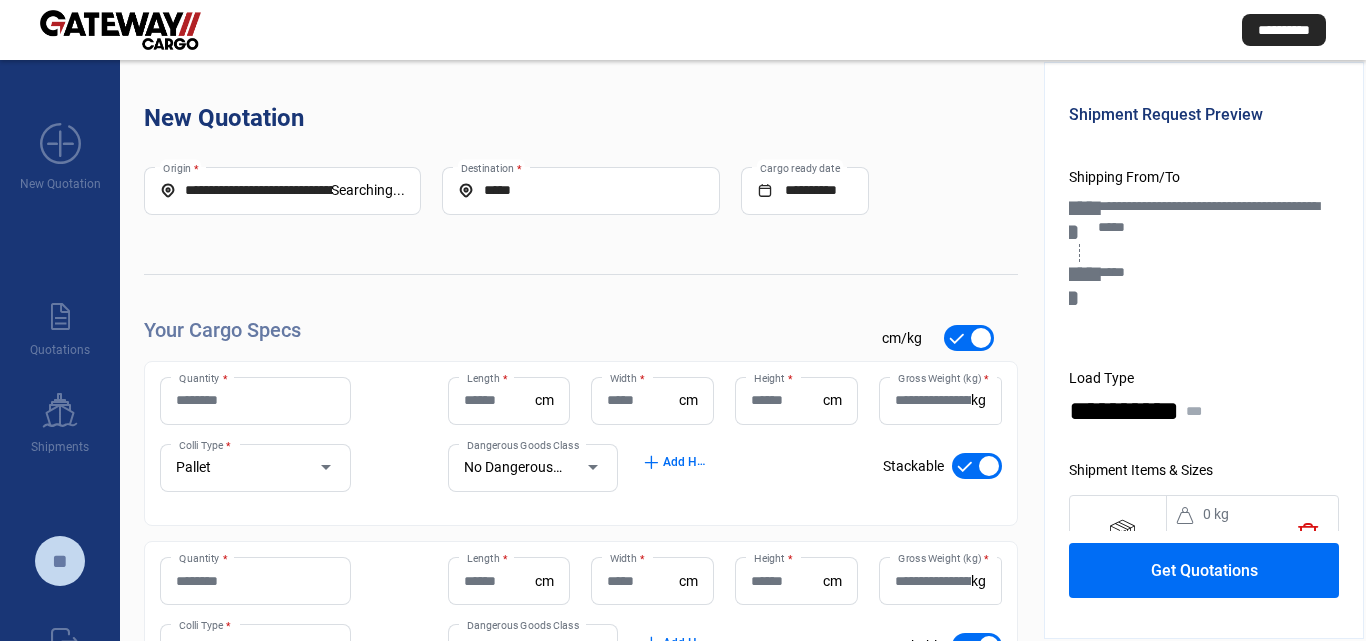 click on "trash" at bounding box center [1308, 532] 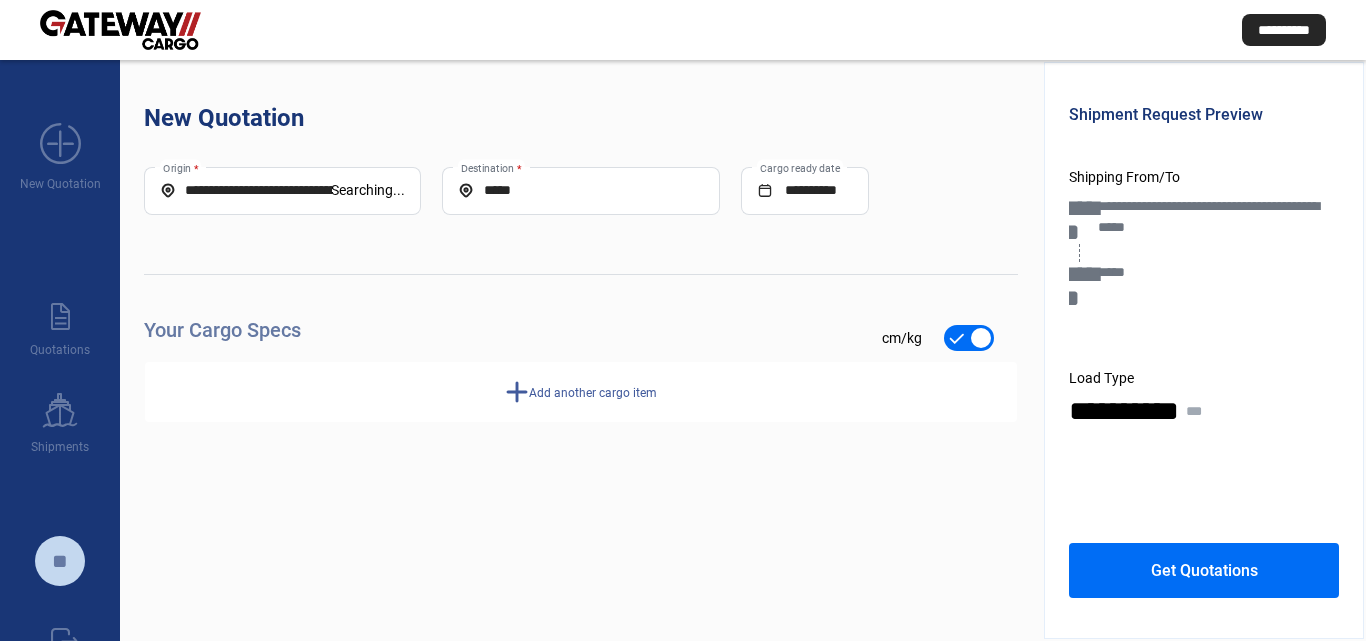 click on "**********" at bounding box center (1204, 349) 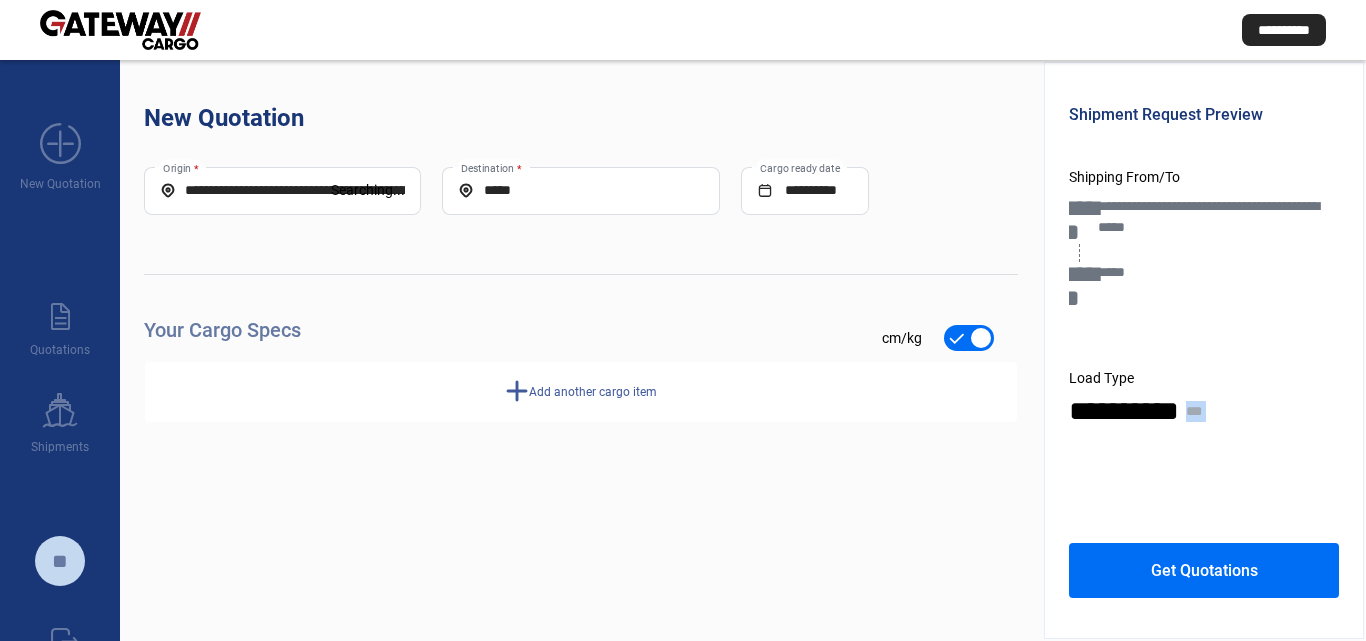 click on "**********" at bounding box center [581, 350] 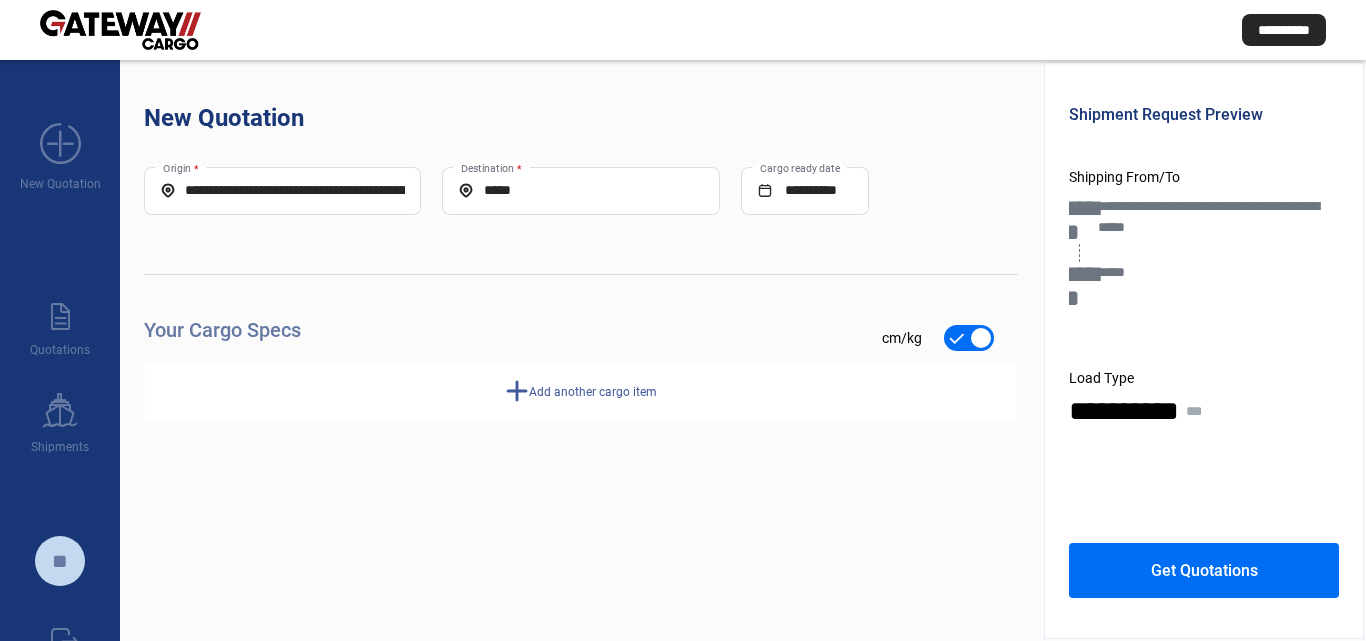 click on "add  Add another cargo item" at bounding box center [581, 392] 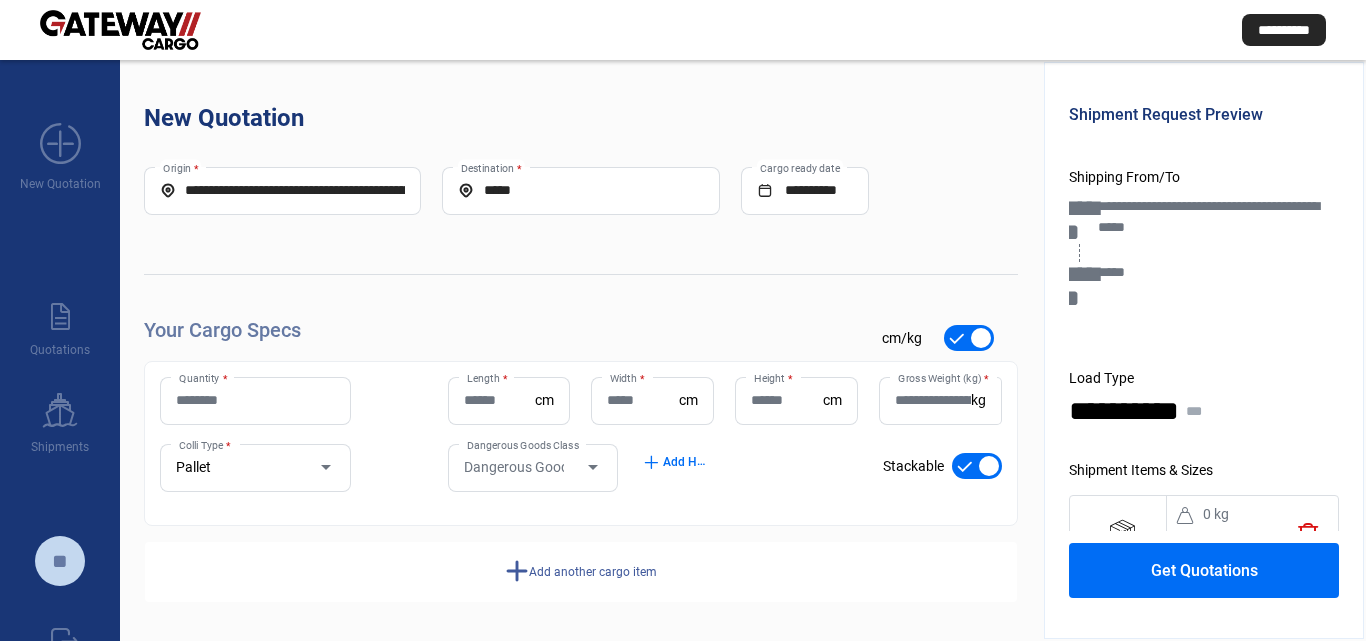 click on "Quantity *" at bounding box center [255, 400] 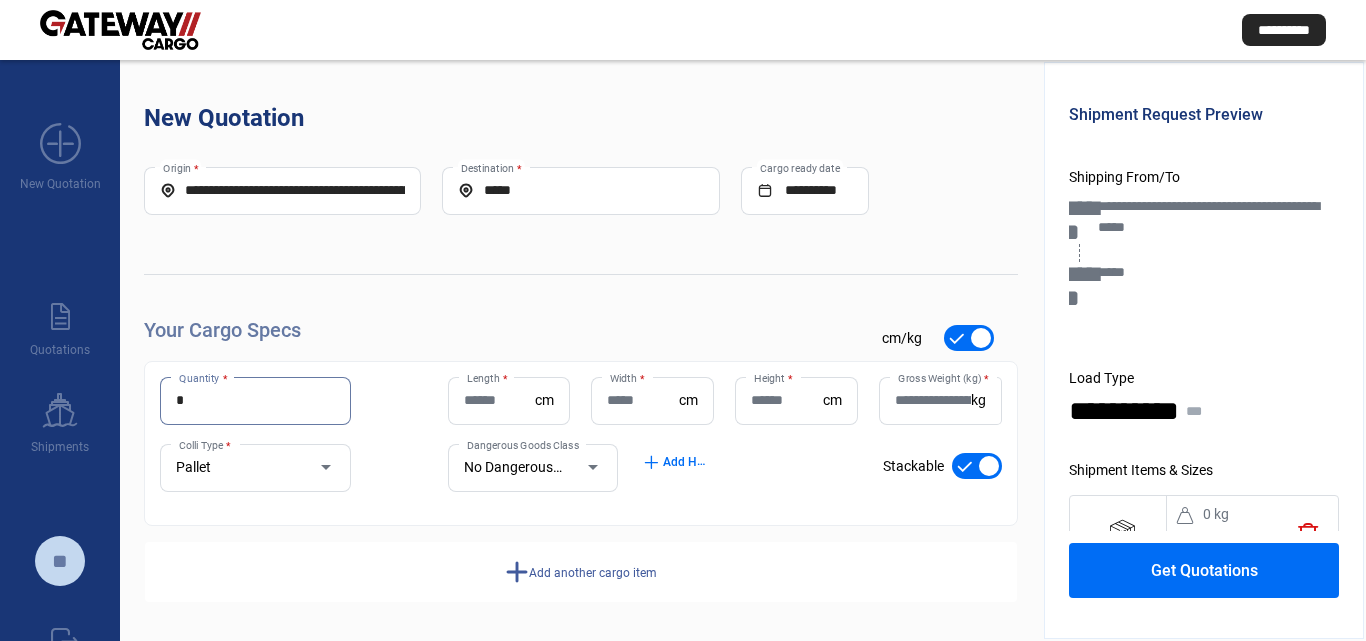 type on "*" 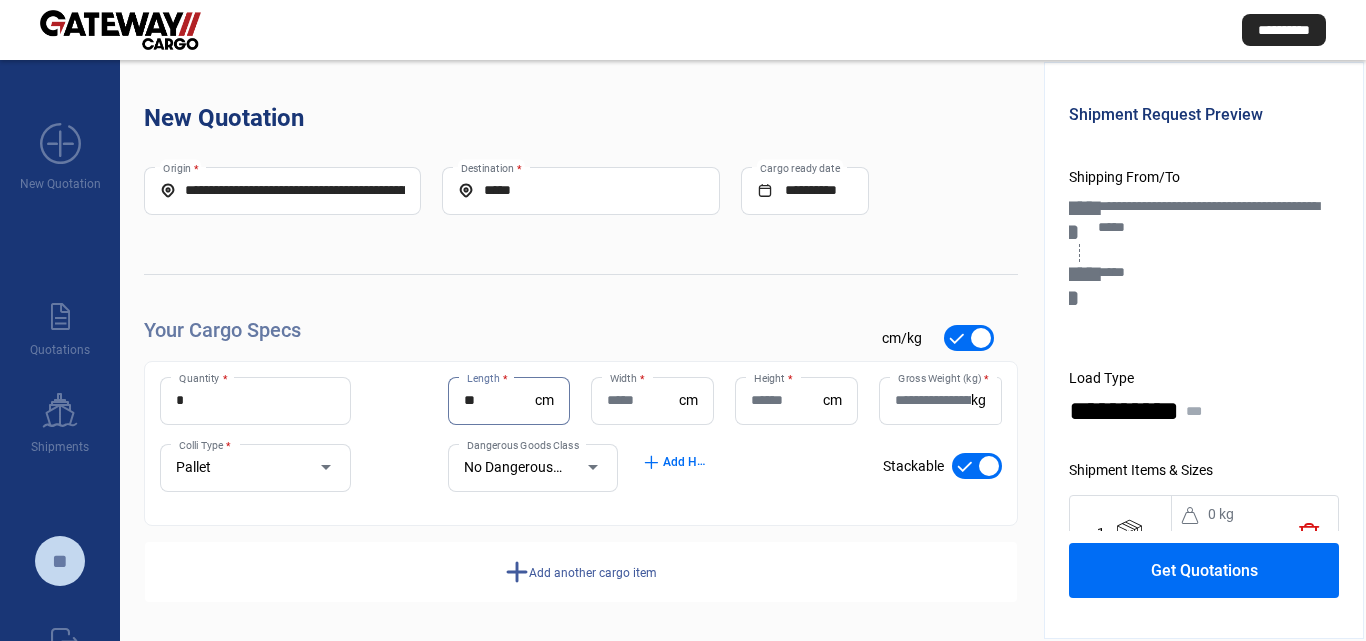 type on "**" 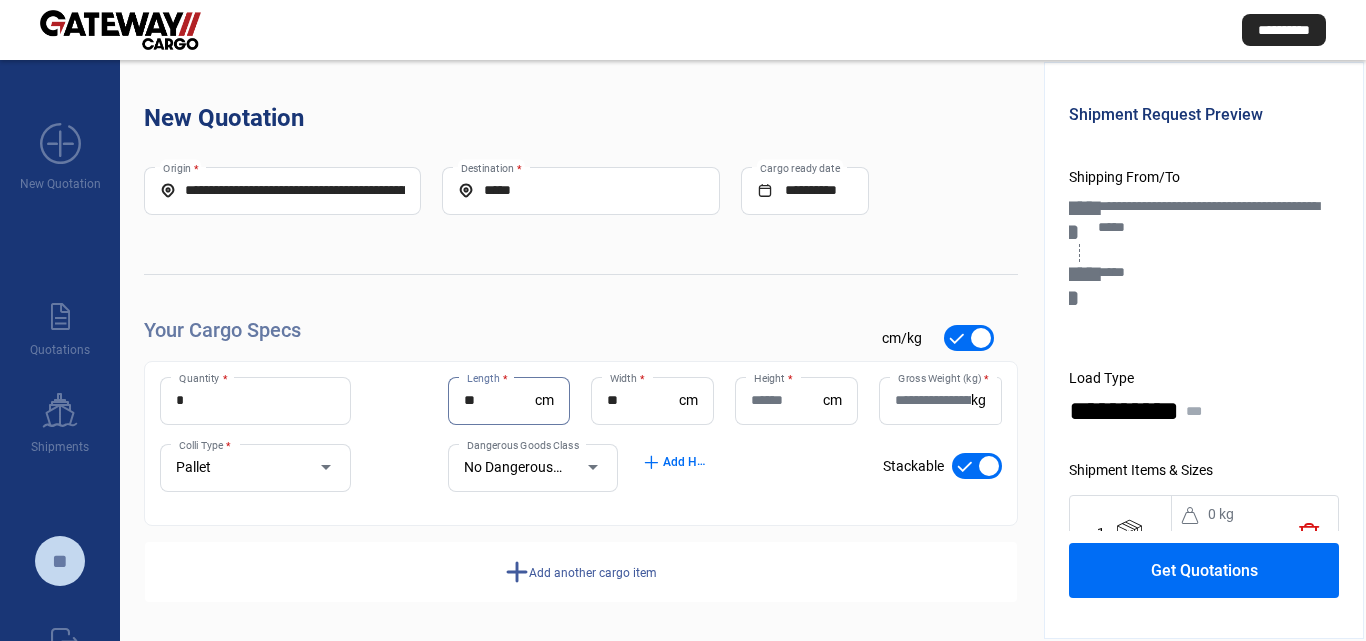 type on "**" 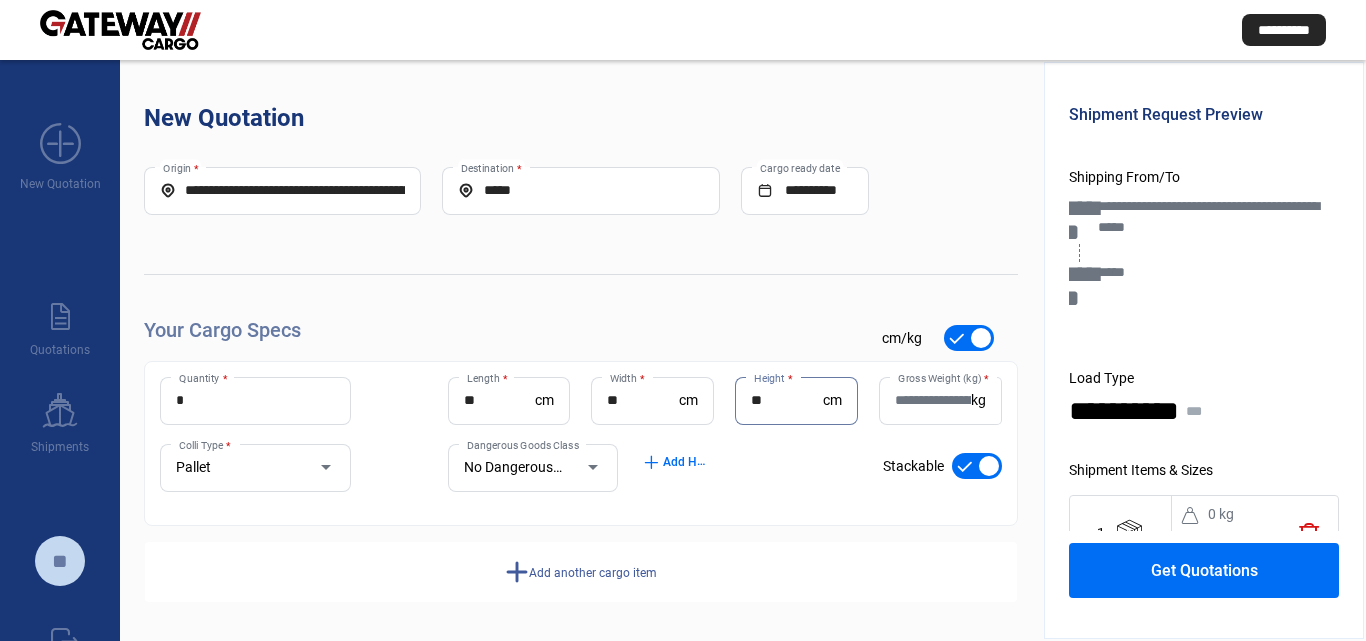 type on "**" 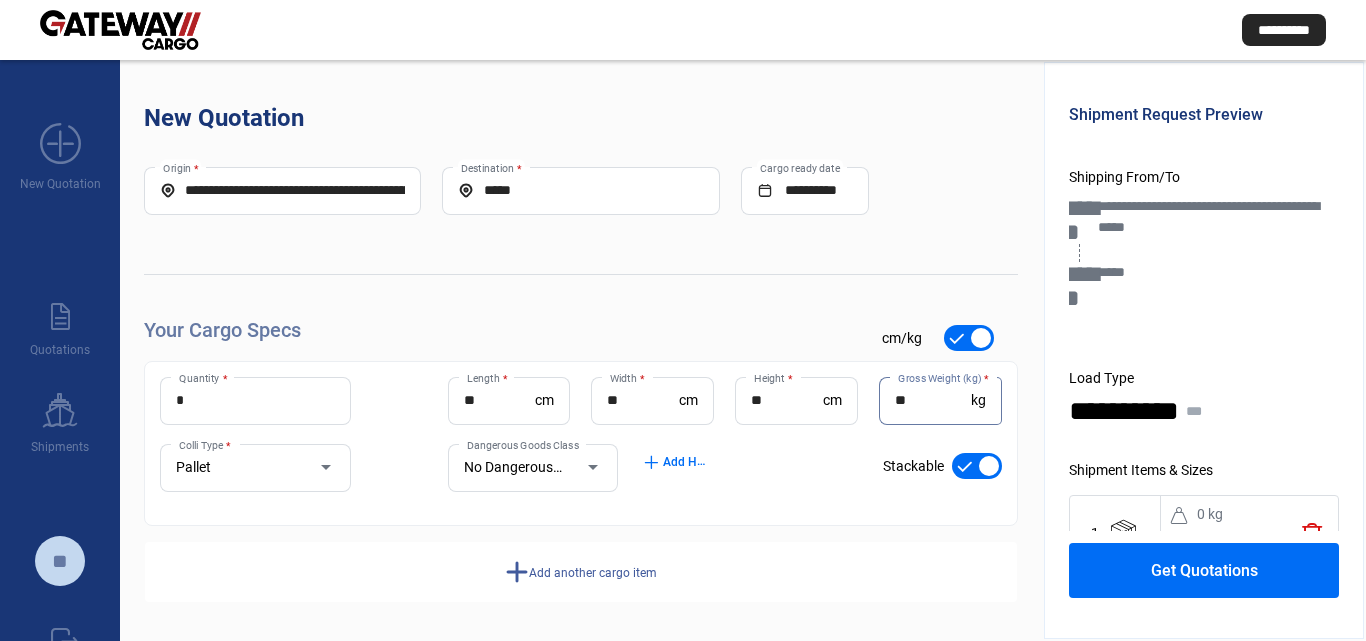 type on "**" 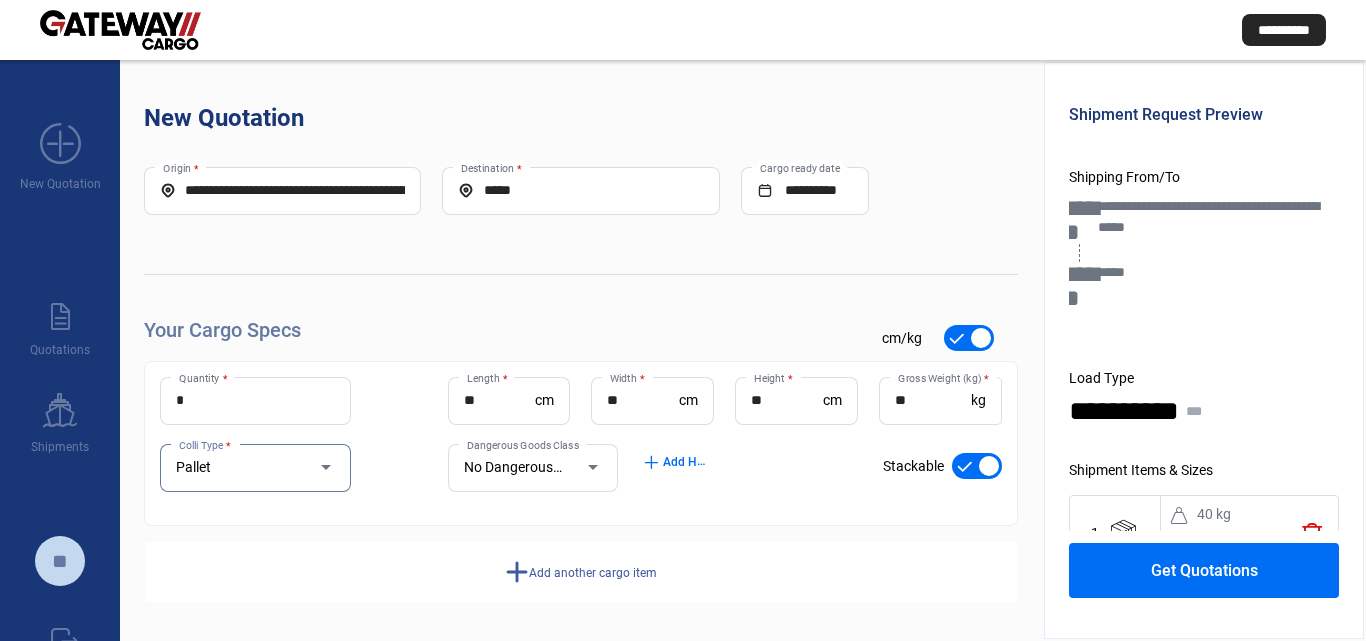 click on "Add another cargo item" at bounding box center (593, 573) 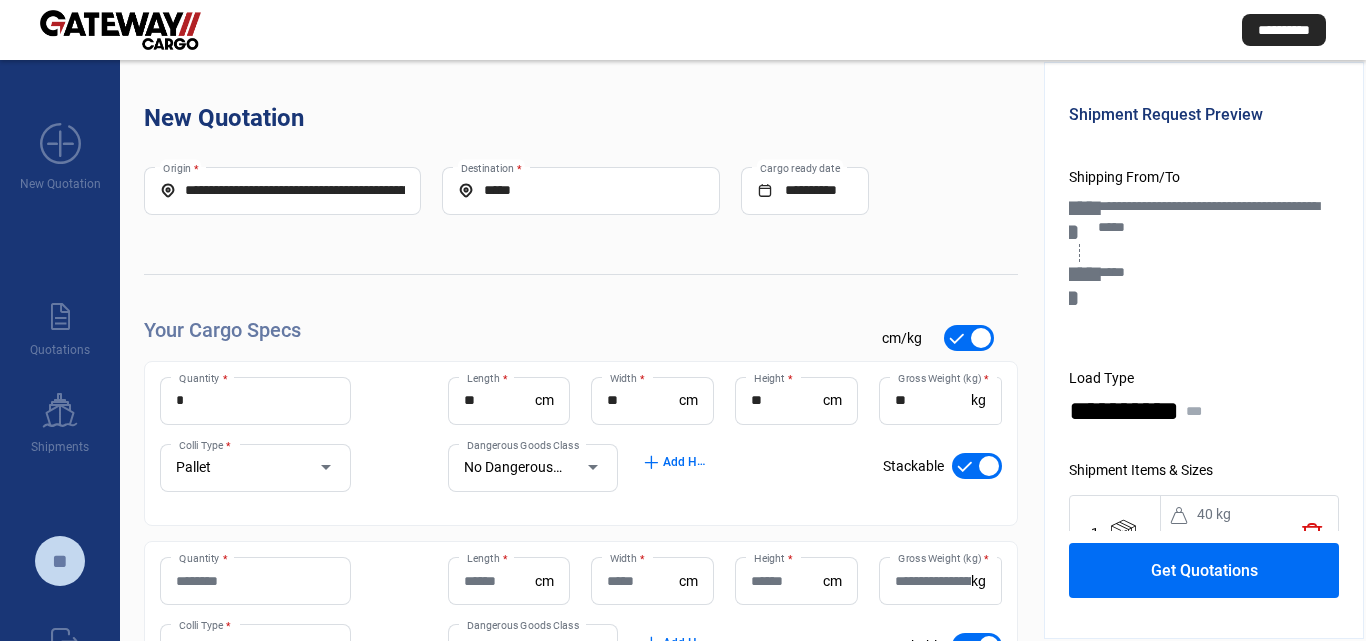 click on "Quantity *" at bounding box center (255, 581) 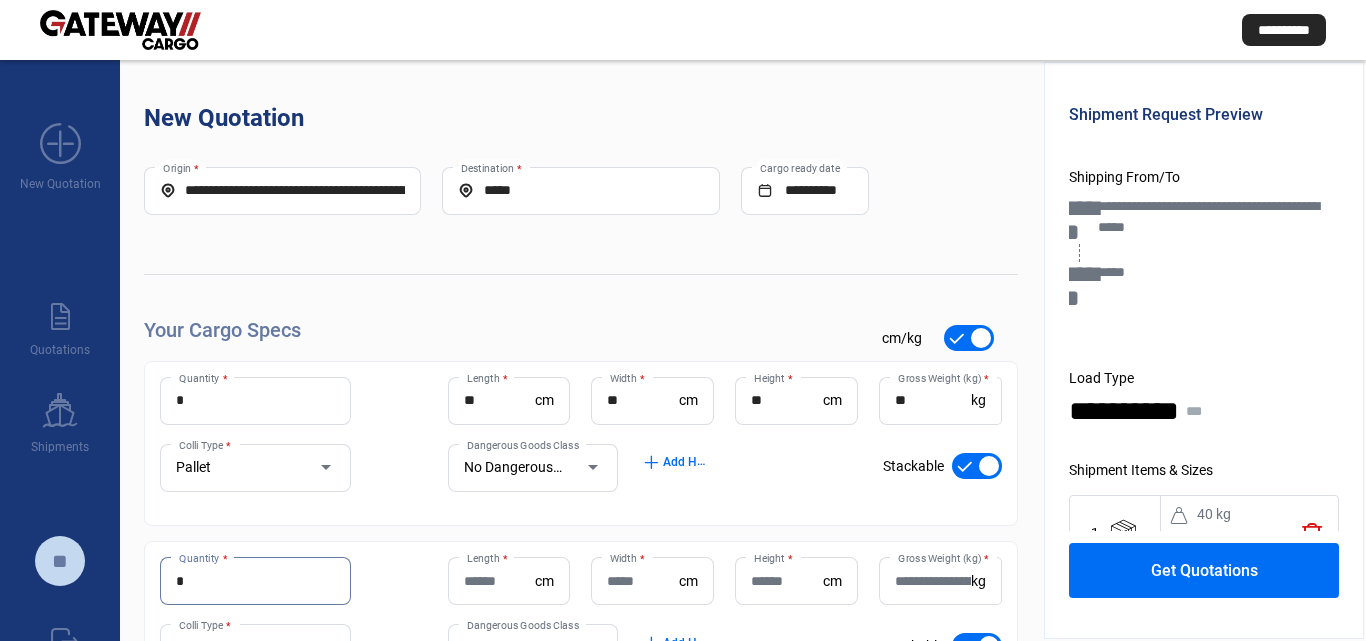 type on "*" 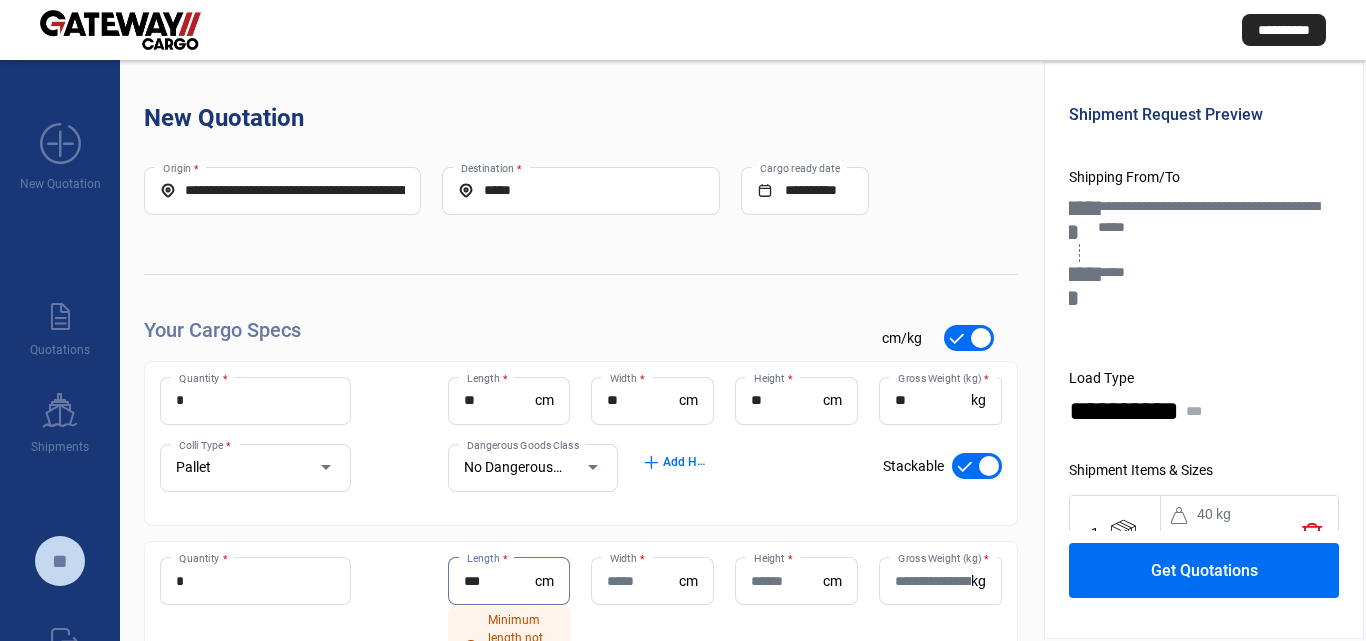 type on "***" 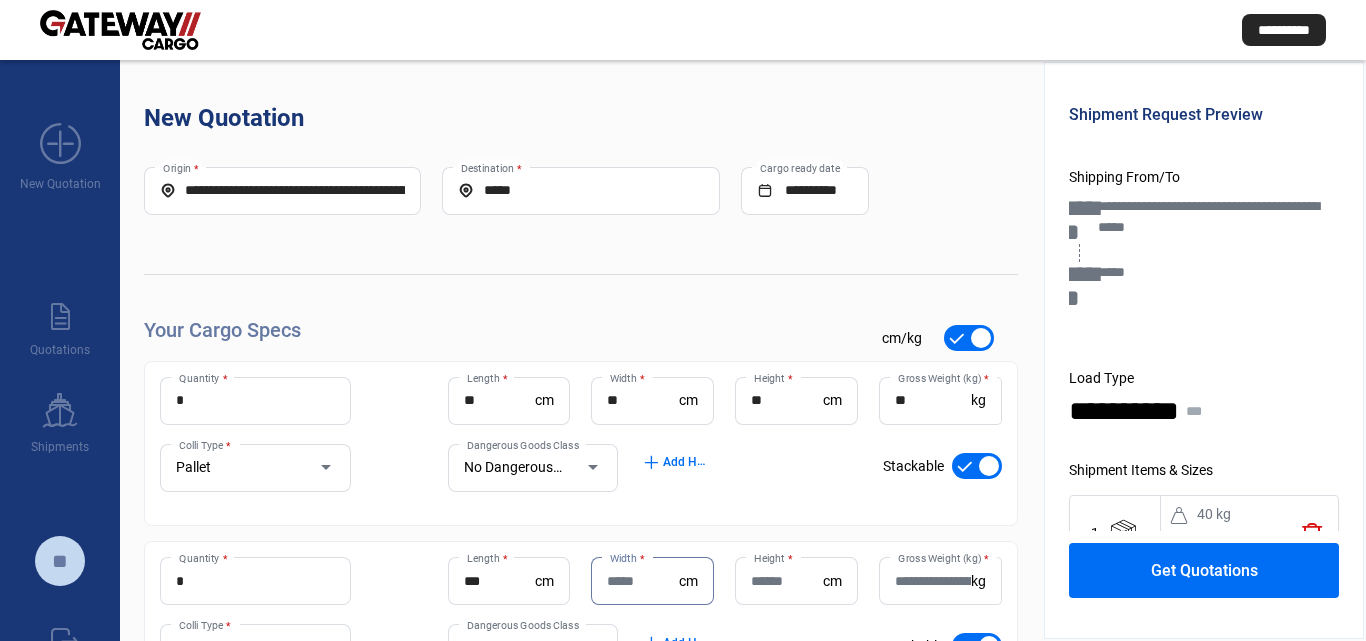 scroll, scrollTop: 2, scrollLeft: 0, axis: vertical 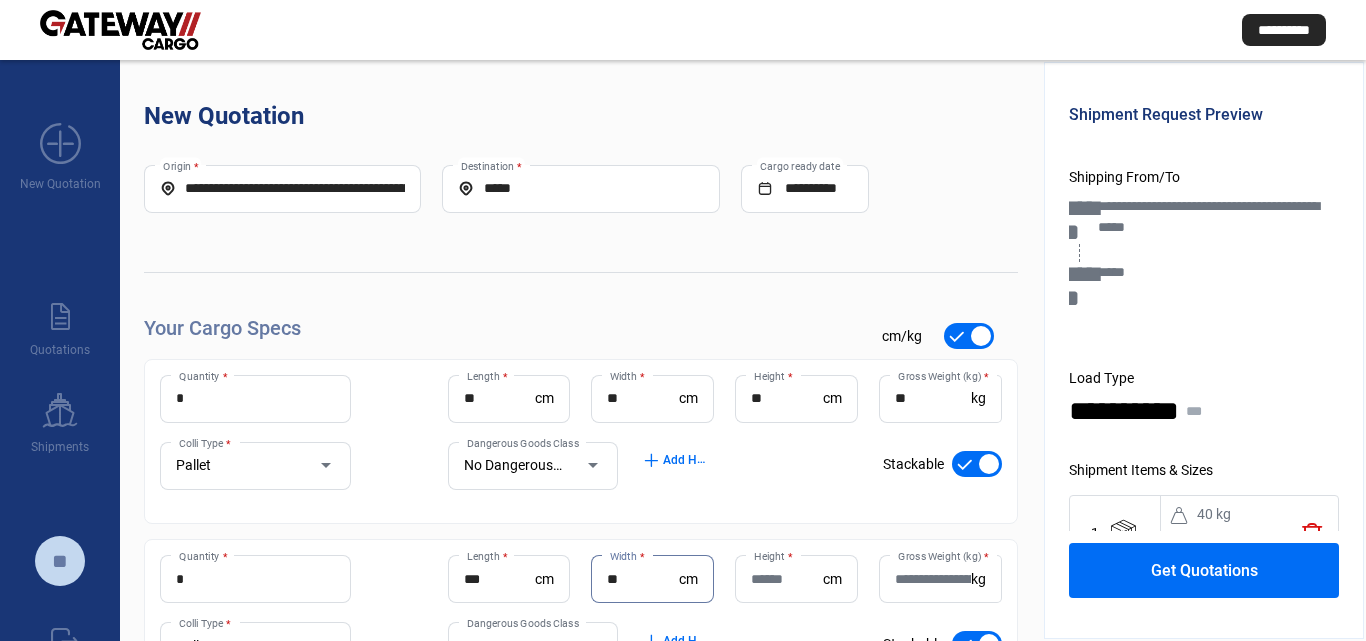 type on "**" 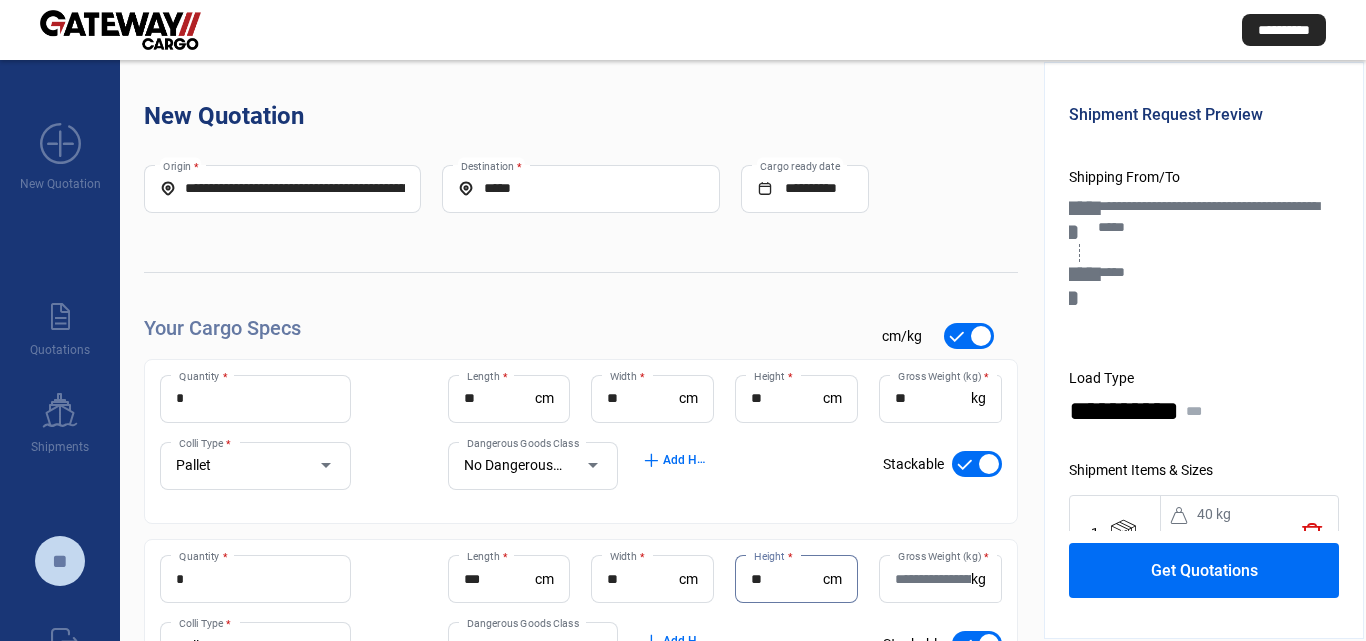 type on "**" 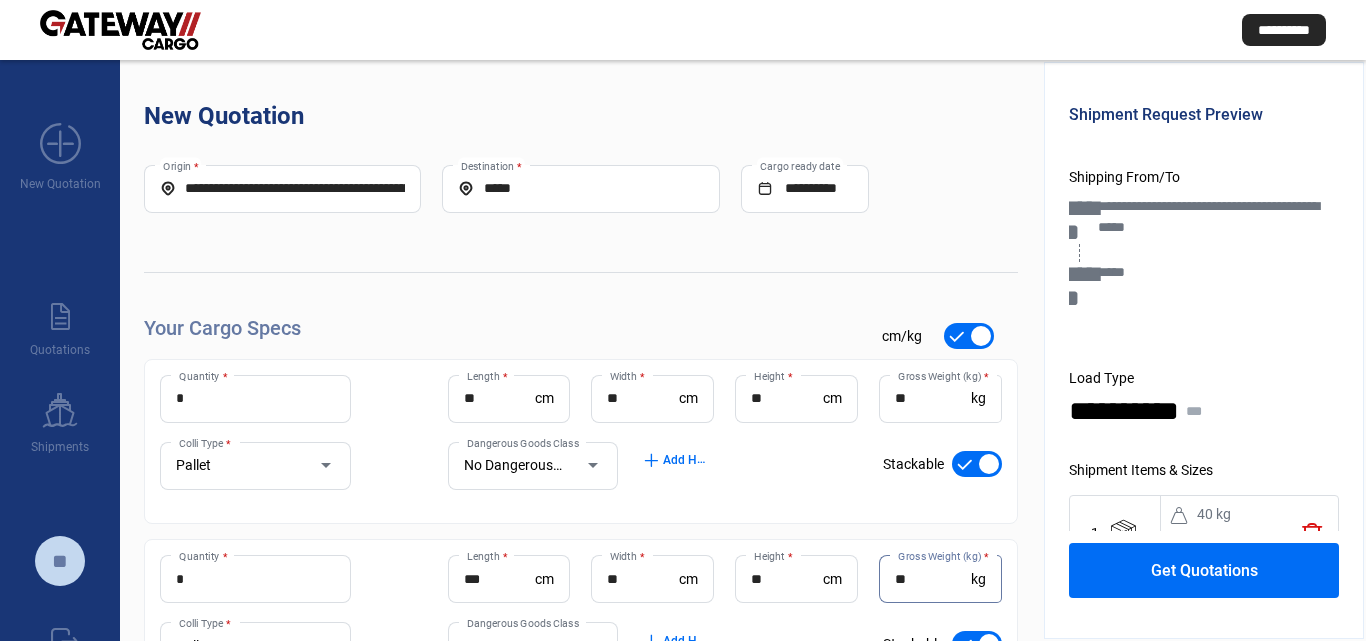 type on "**" 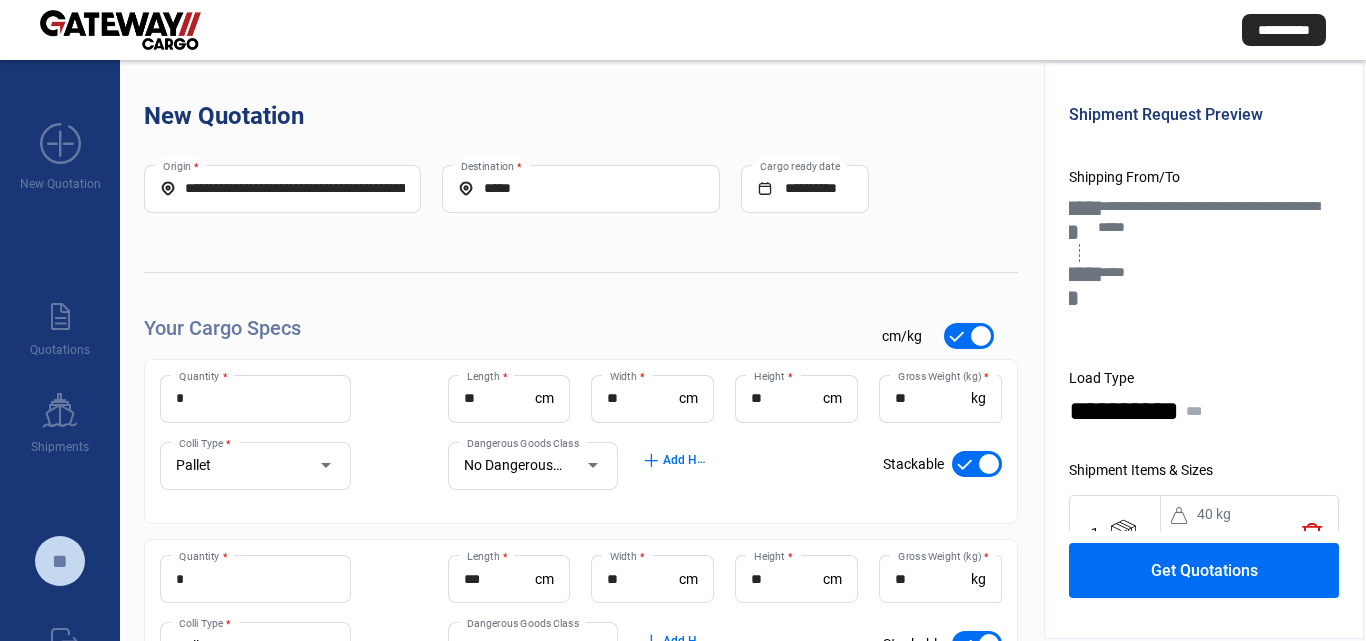 click on "Get Quotations" at bounding box center [1204, 570] 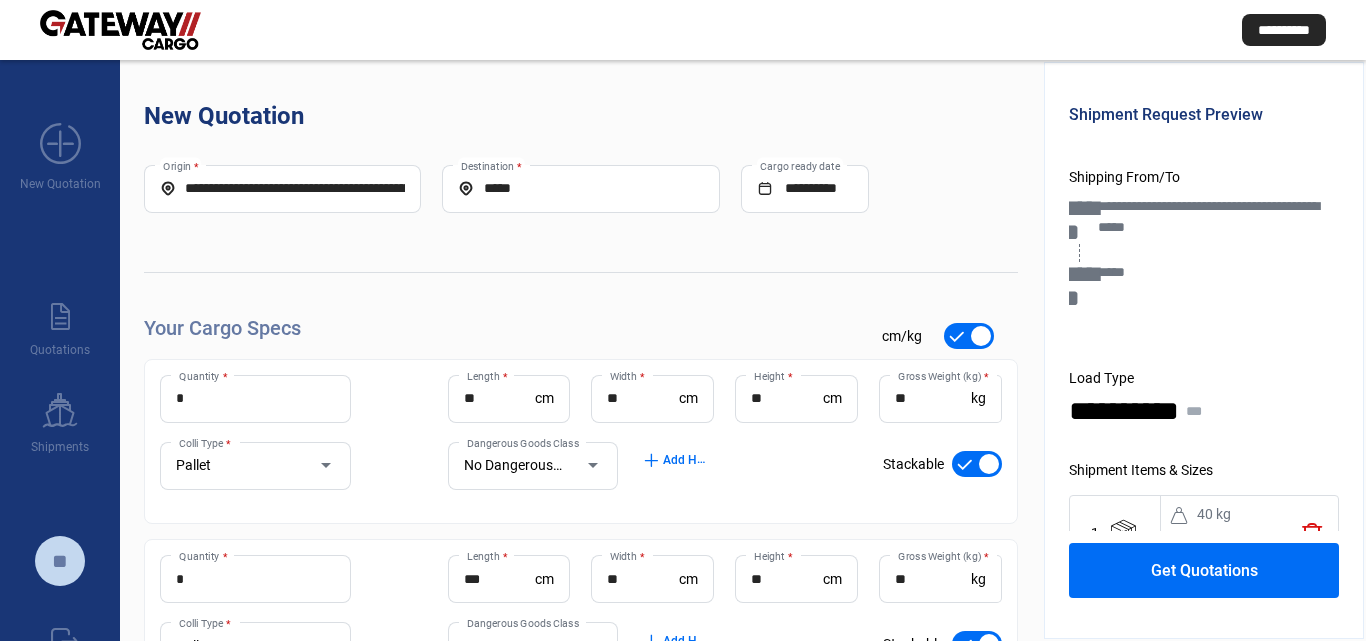 type 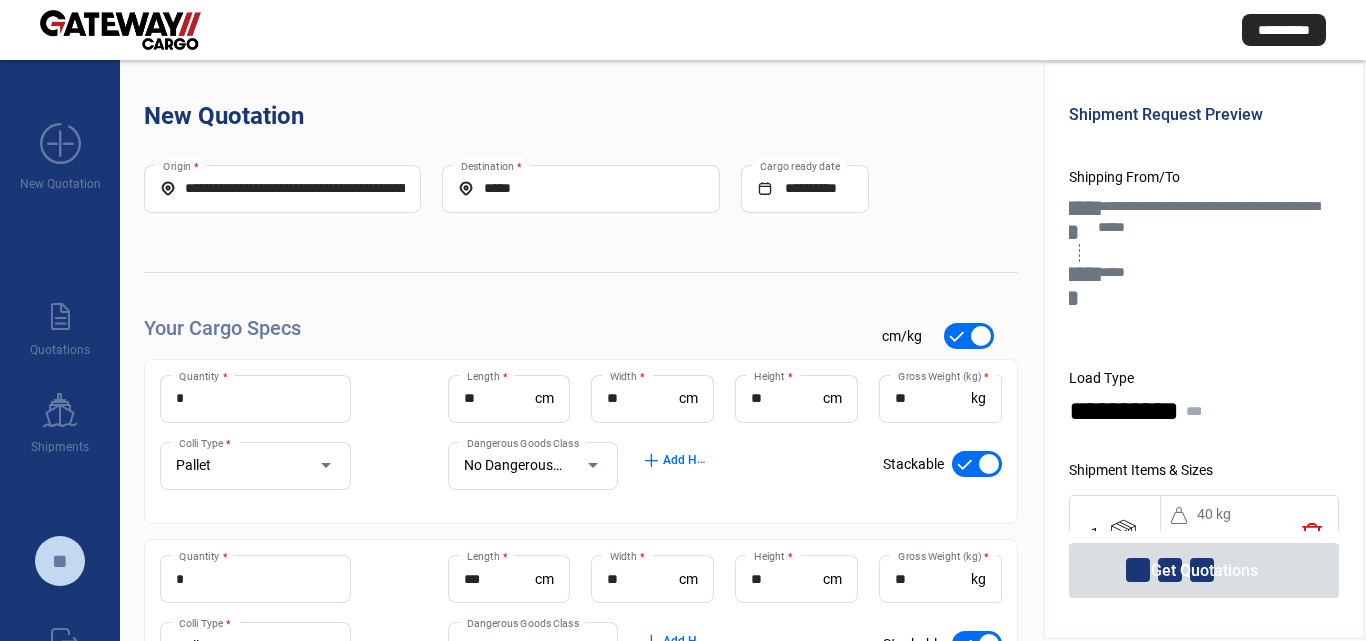 scroll, scrollTop: 19, scrollLeft: 0, axis: vertical 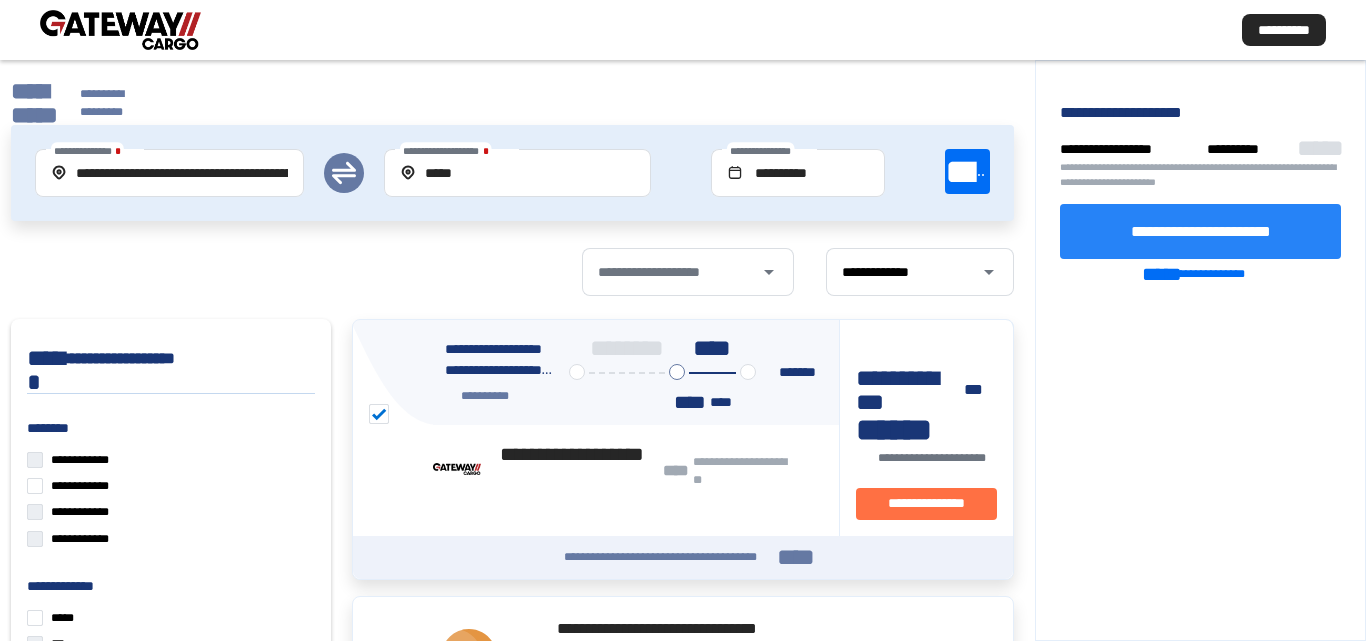 click on "**********" at bounding box center (1201, 230) 